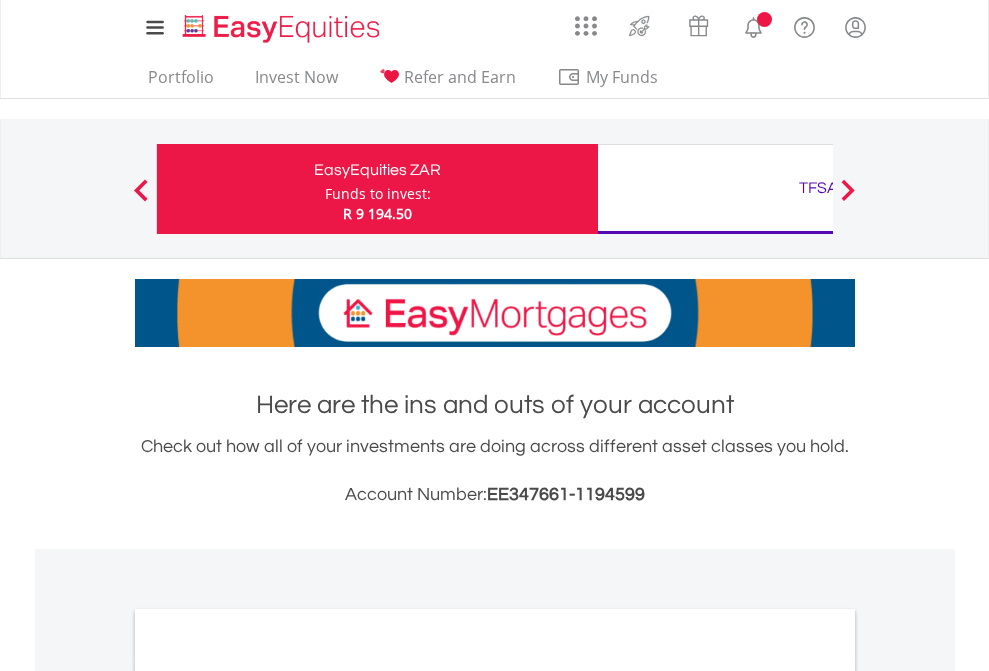 scroll, scrollTop: 0, scrollLeft: 0, axis: both 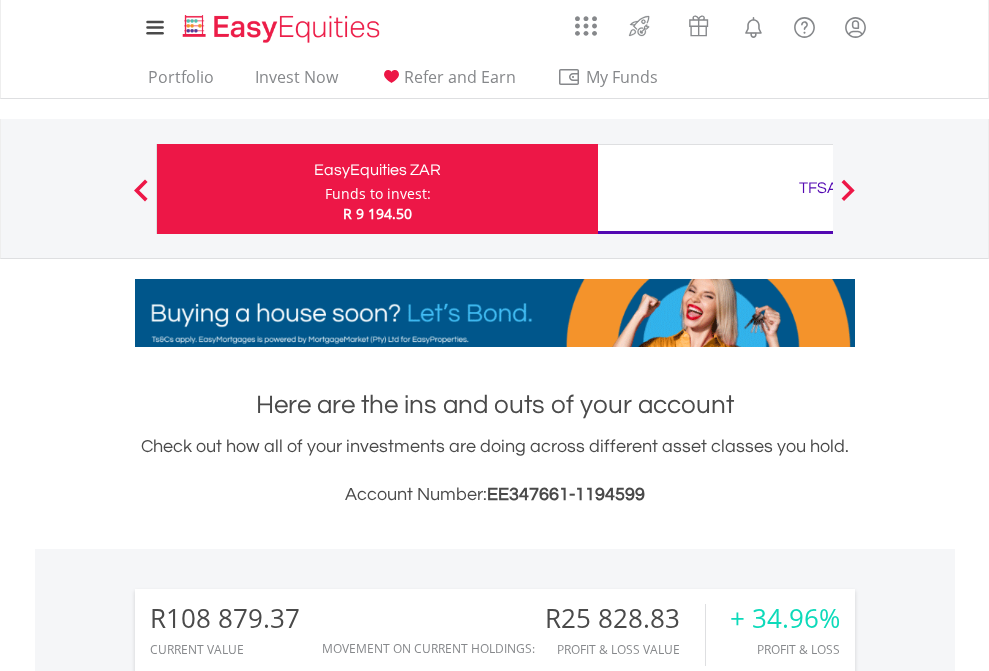 click on "Funds to invest:" at bounding box center (378, 194) 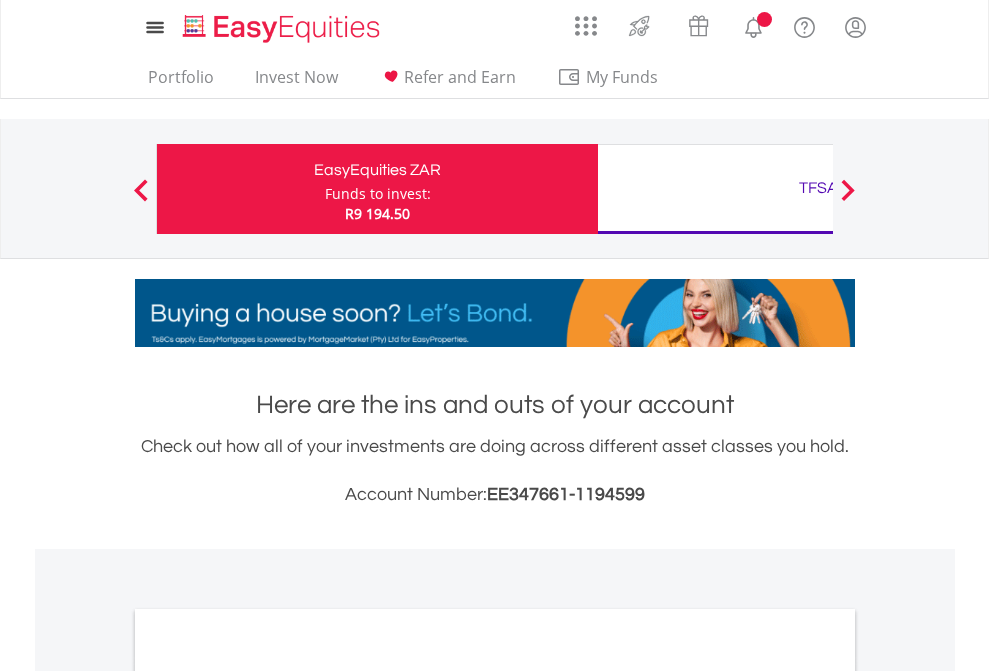 scroll, scrollTop: 0, scrollLeft: 0, axis: both 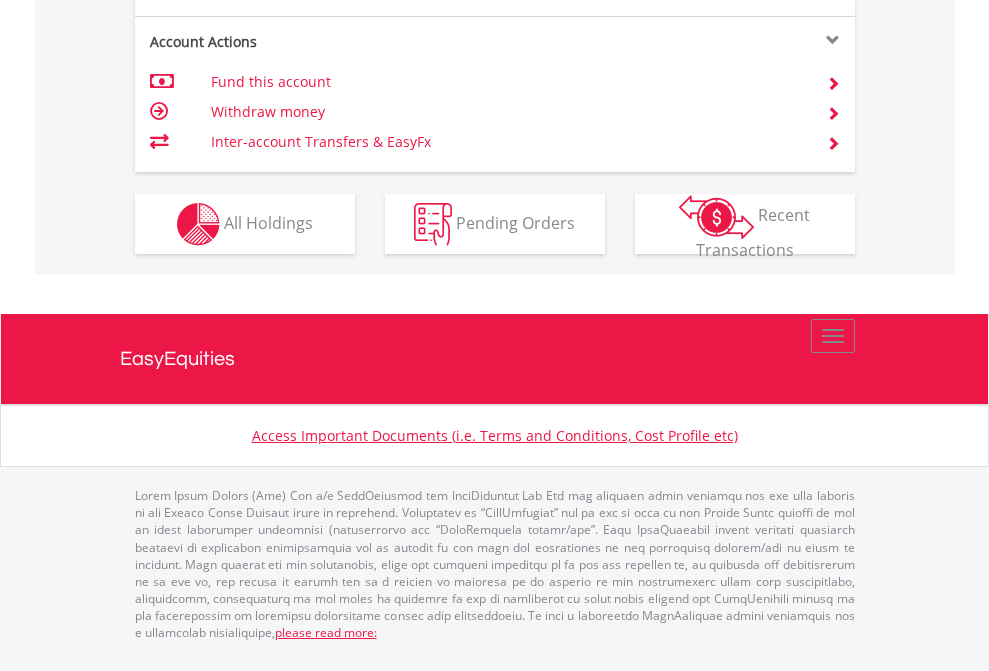 click on "Investment types" at bounding box center [706, -337] 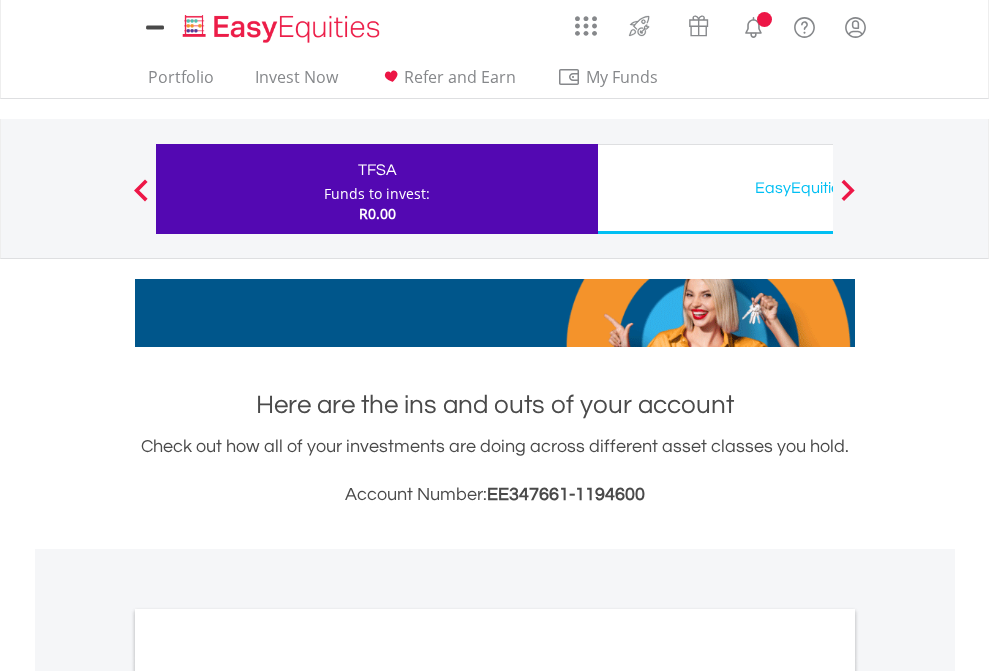 scroll, scrollTop: 0, scrollLeft: 0, axis: both 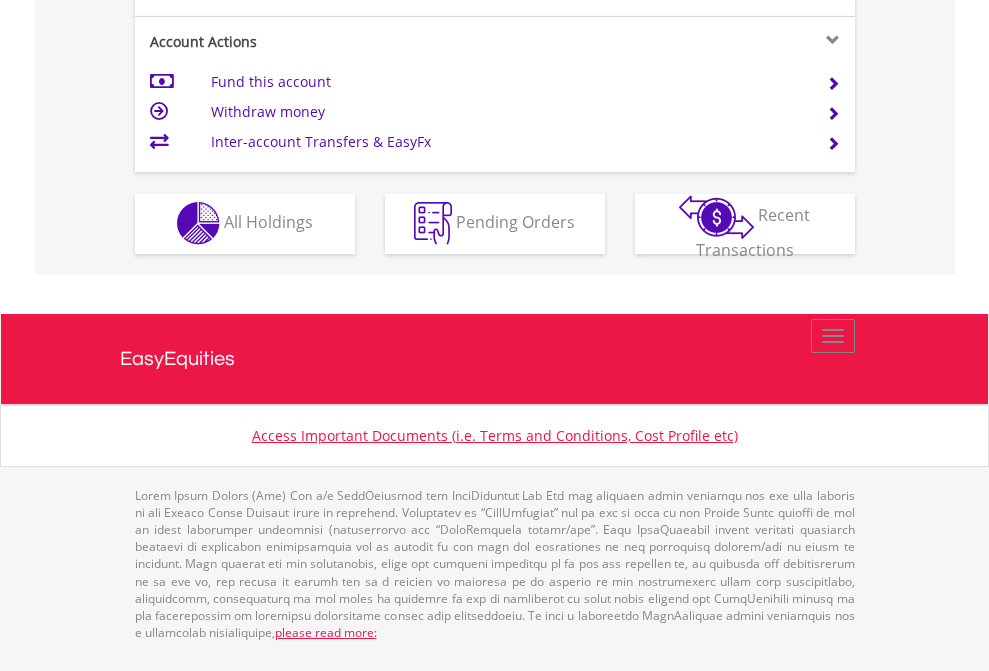 click on "Investment types" at bounding box center (706, -353) 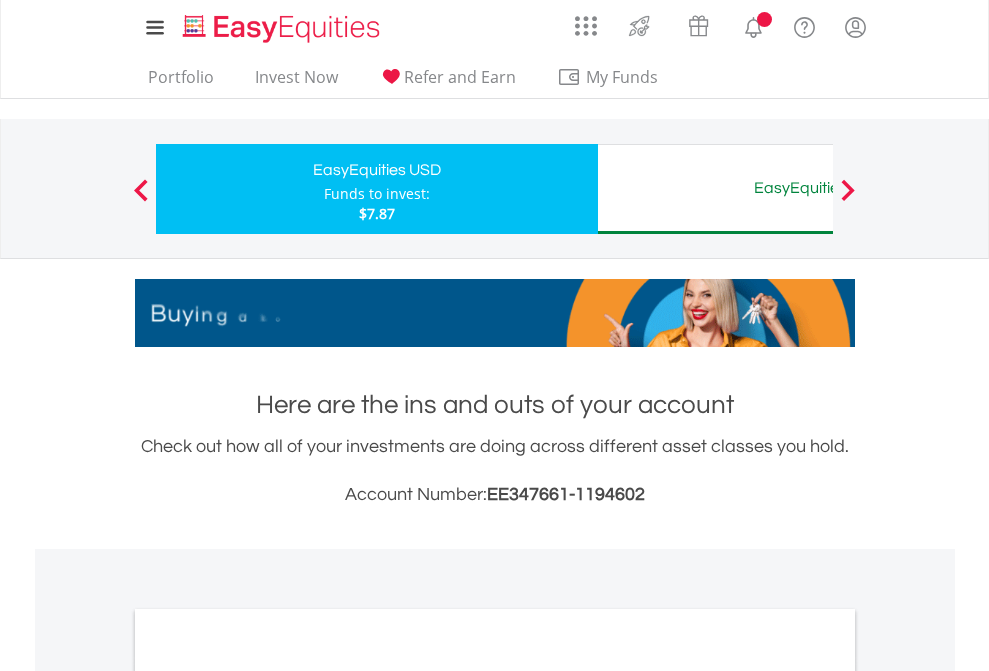 scroll, scrollTop: 0, scrollLeft: 0, axis: both 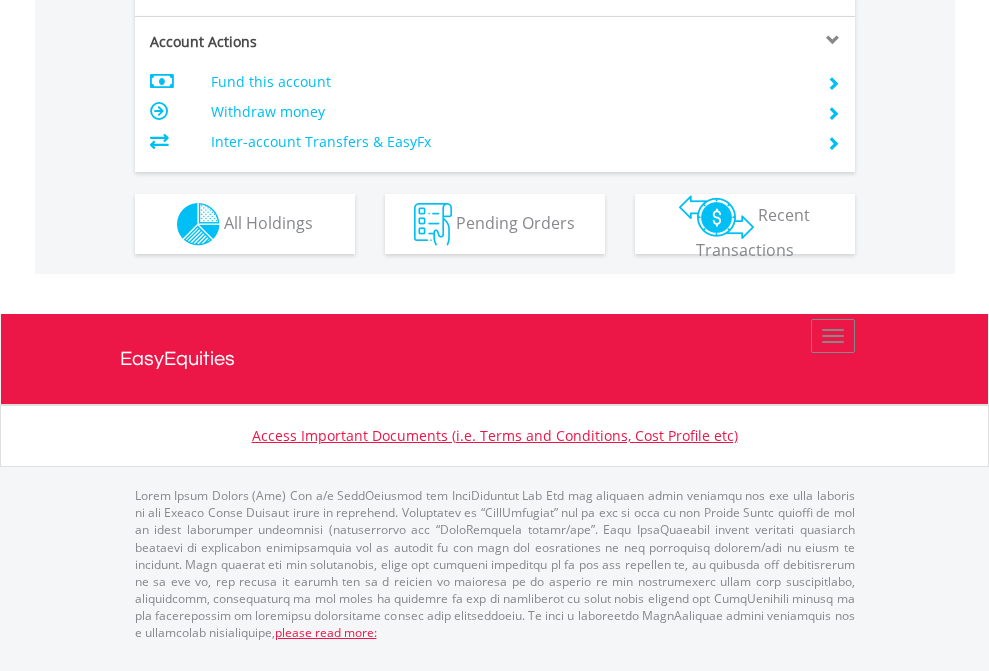 click on "Investment types" at bounding box center [706, -337] 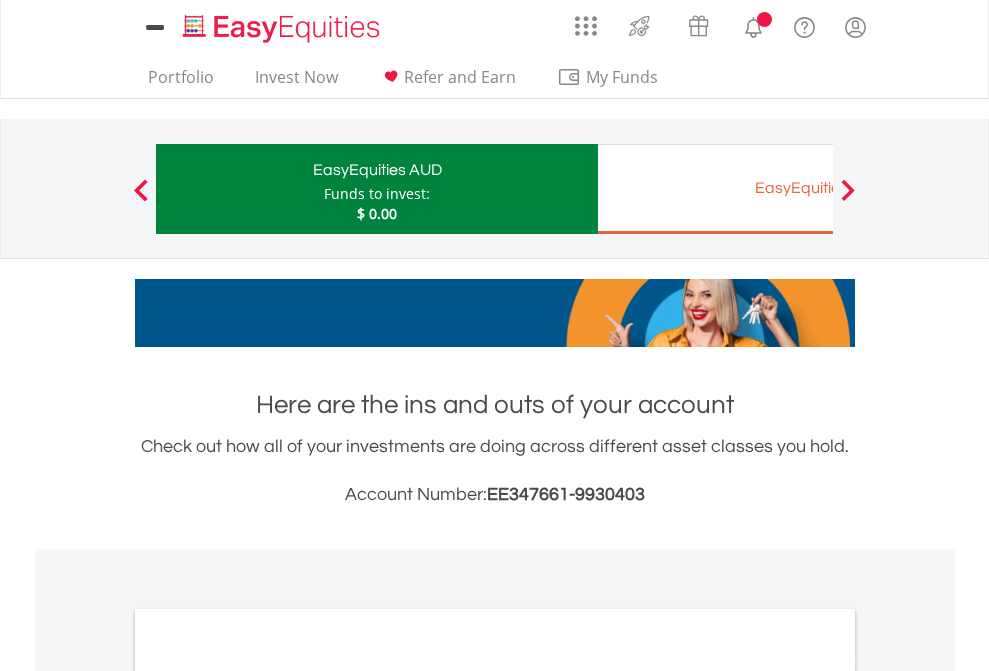 scroll, scrollTop: 0, scrollLeft: 0, axis: both 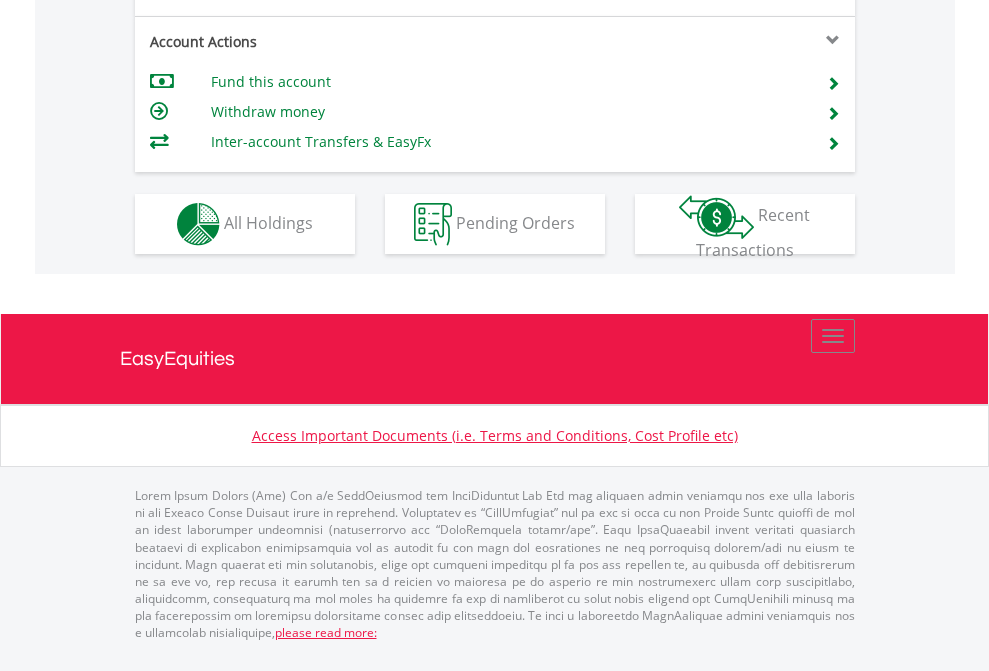 click on "Investment types" at bounding box center [706, -337] 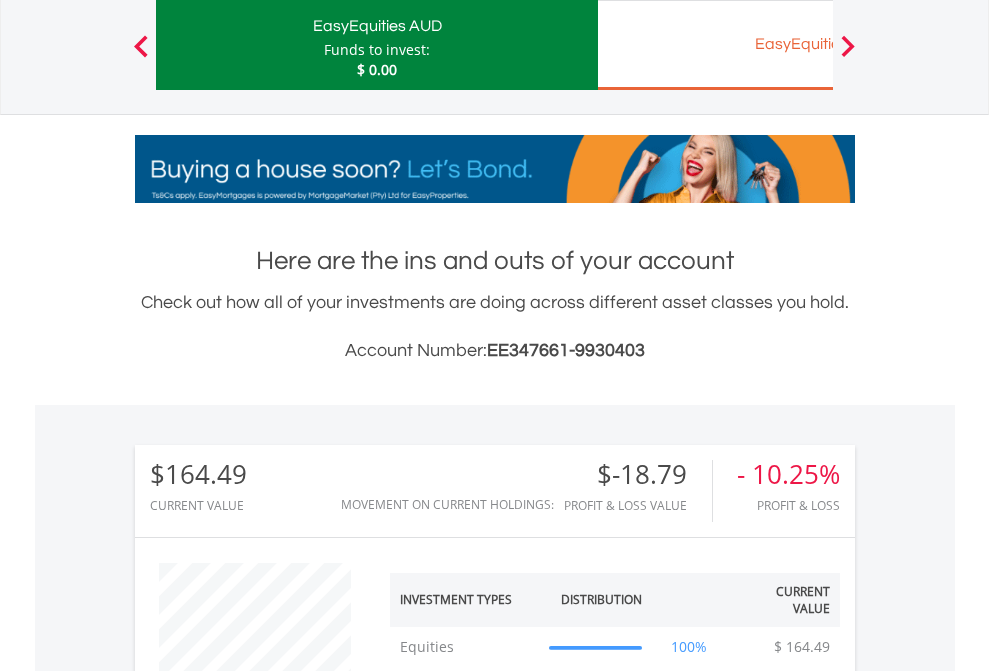 click on "EasyEquities EUR" at bounding box center (818, 44) 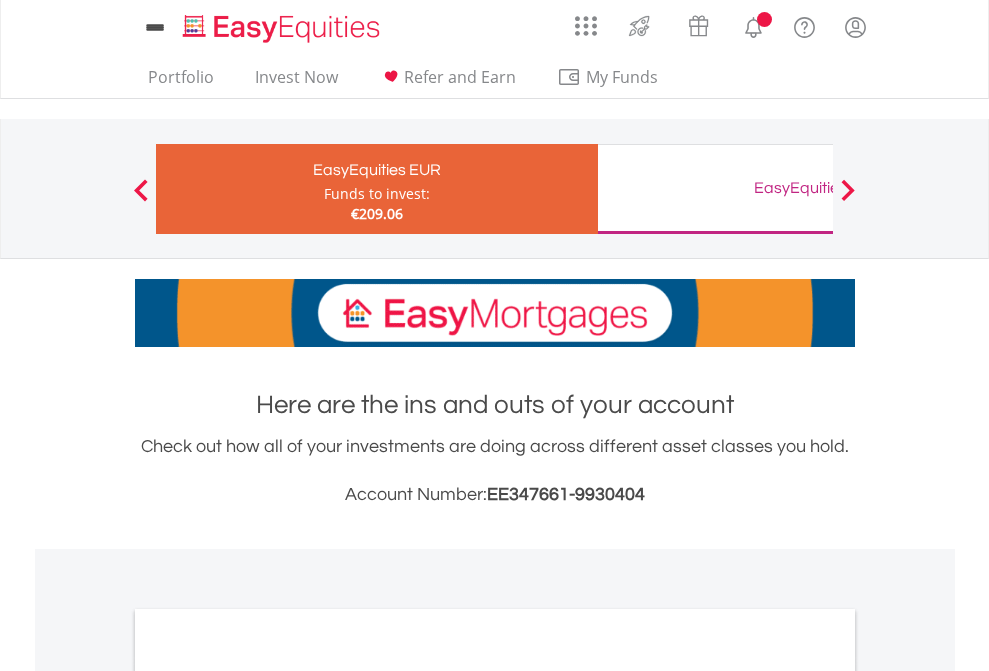 scroll, scrollTop: 0, scrollLeft: 0, axis: both 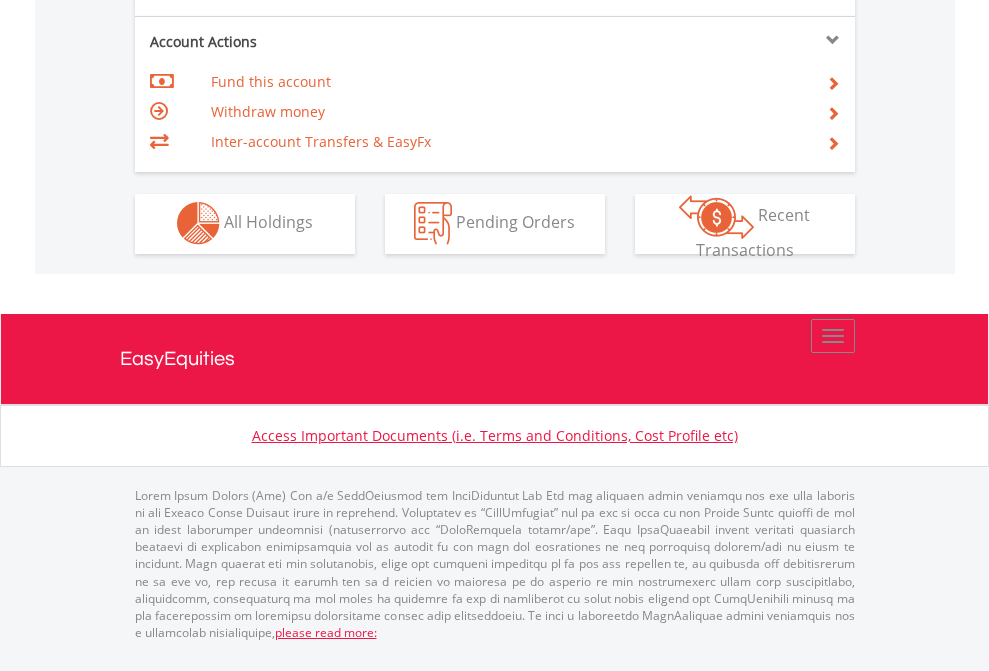 click on "Investment types" at bounding box center (706, -353) 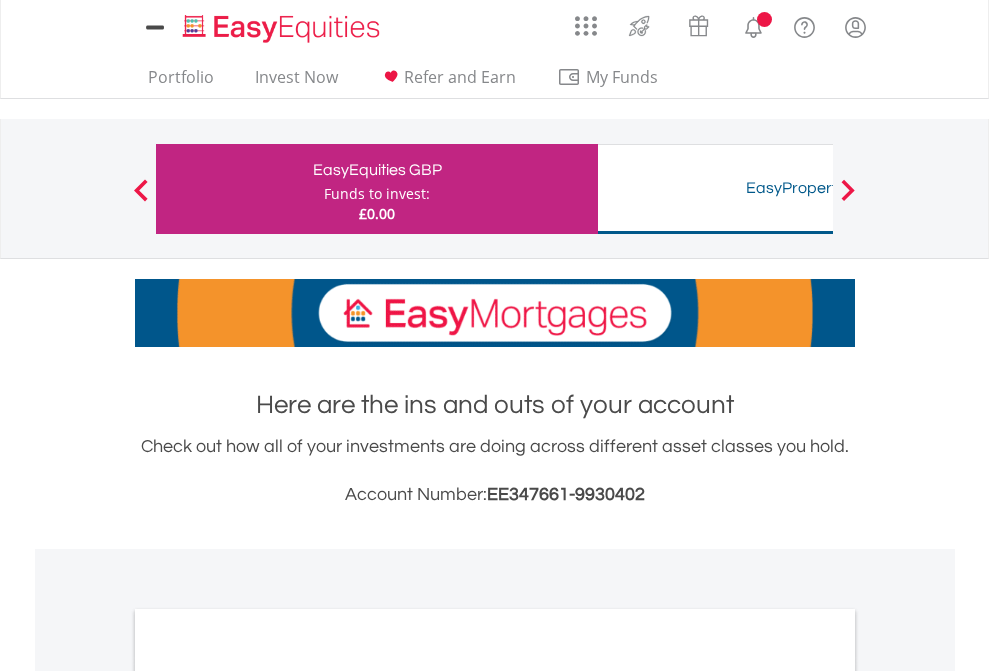 scroll, scrollTop: 0, scrollLeft: 0, axis: both 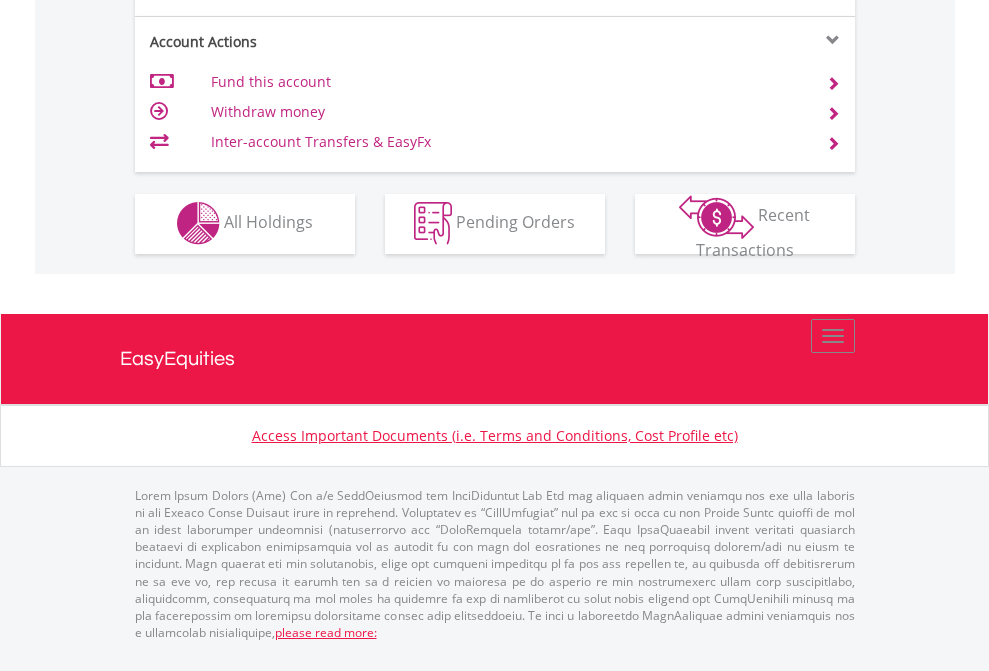 click on "Investment types" at bounding box center [706, -353] 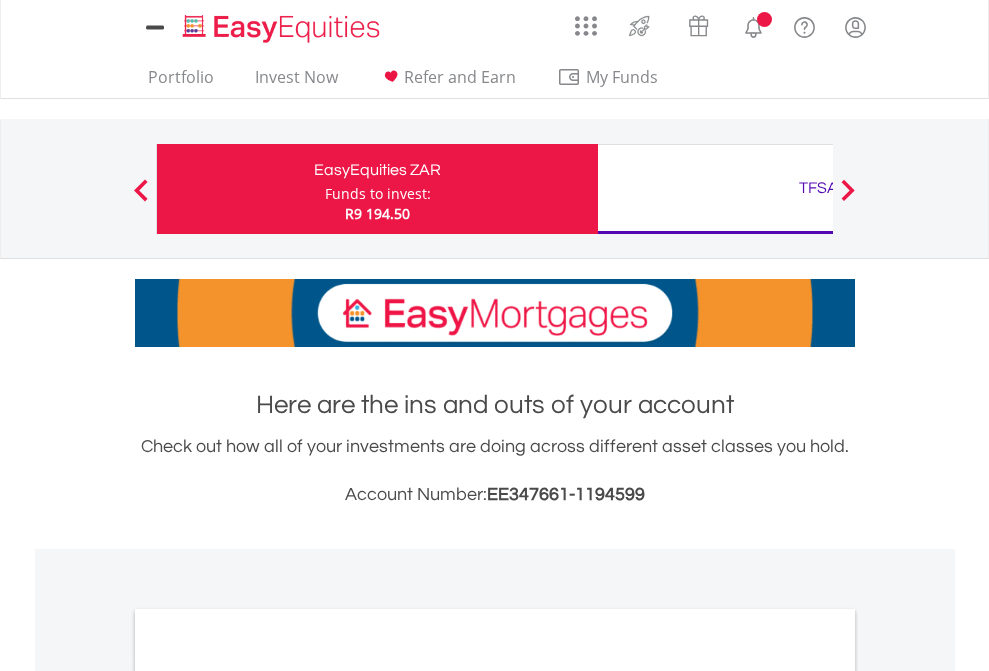 scroll, scrollTop: 1202, scrollLeft: 0, axis: vertical 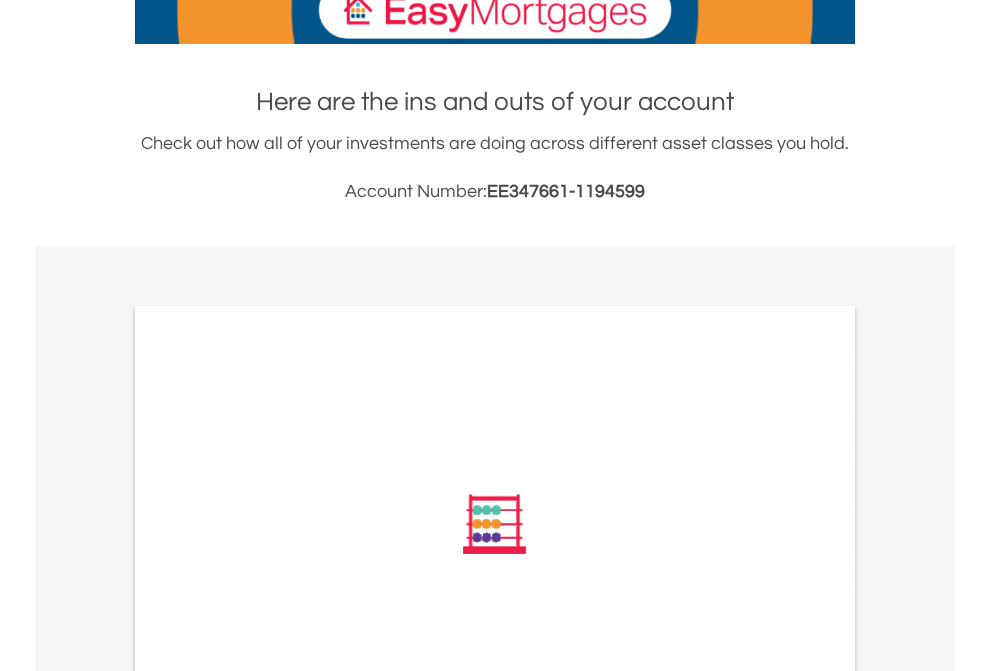 click on "All Holdings" at bounding box center (268, 793) 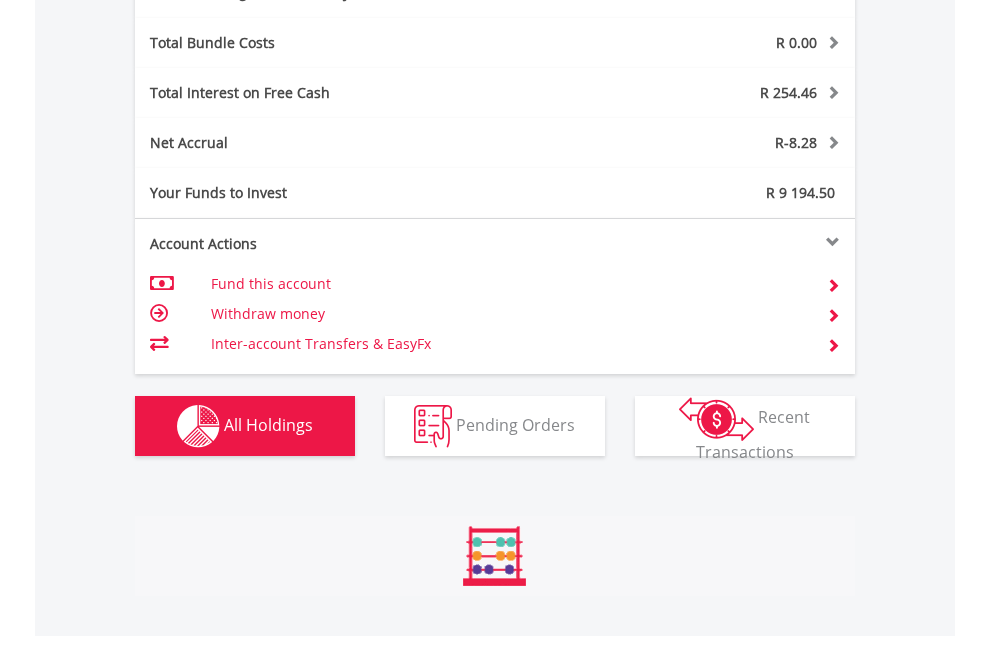 scroll, scrollTop: 999808, scrollLeft: 999687, axis: both 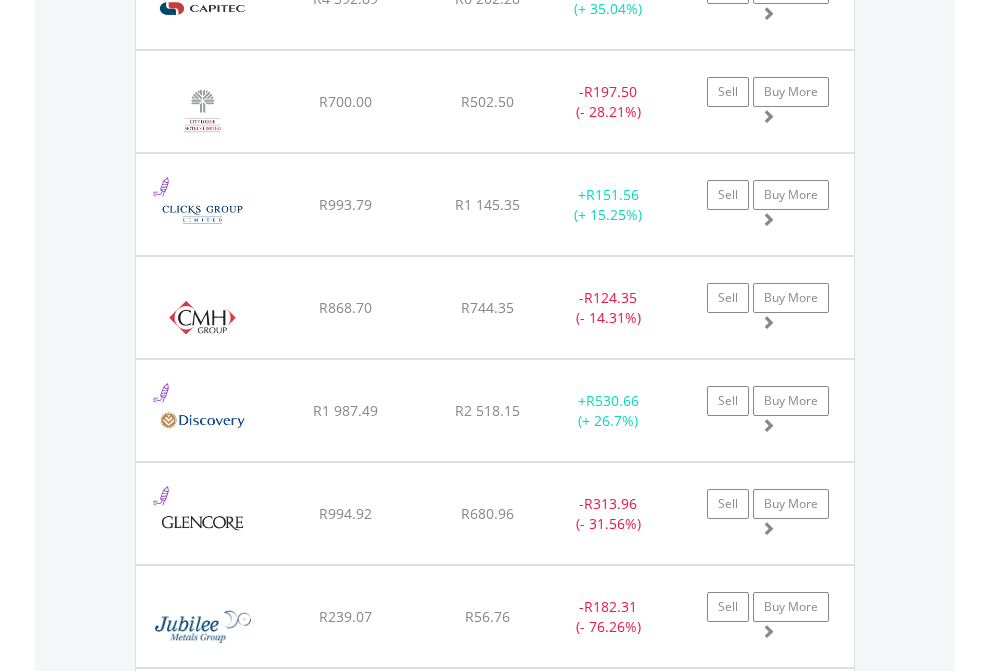click on "TFSA" at bounding box center [818, -2196] 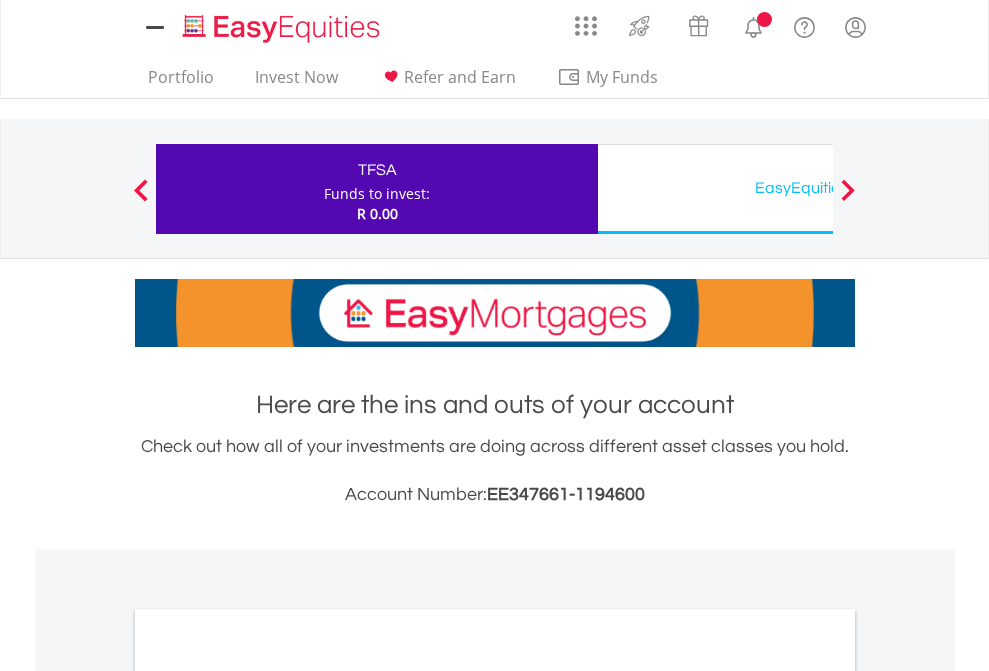 scroll, scrollTop: 0, scrollLeft: 0, axis: both 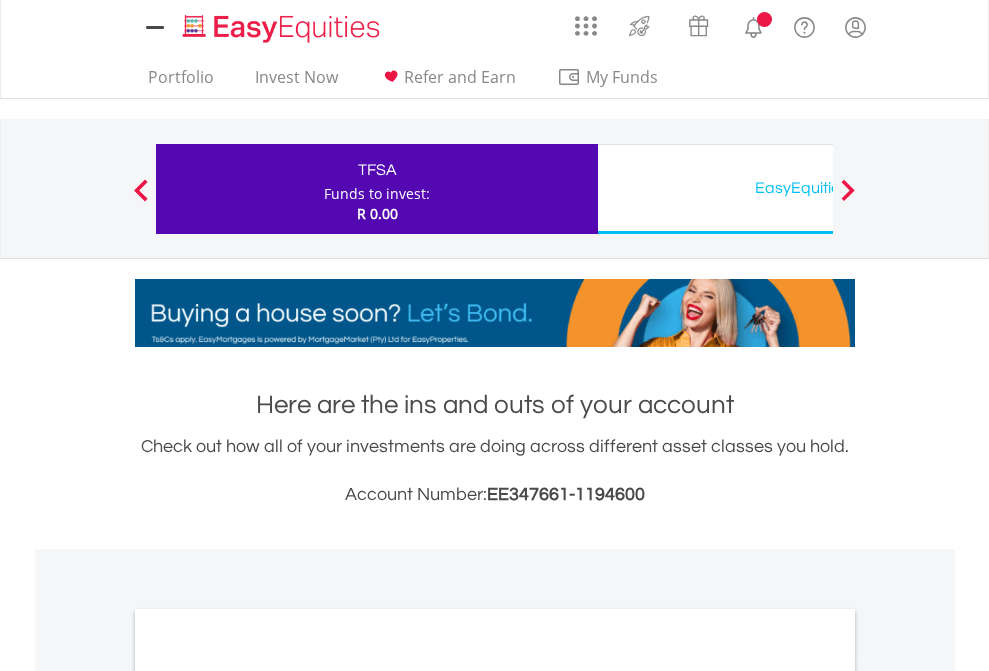 click on "All Holdings" at bounding box center (268, 1096) 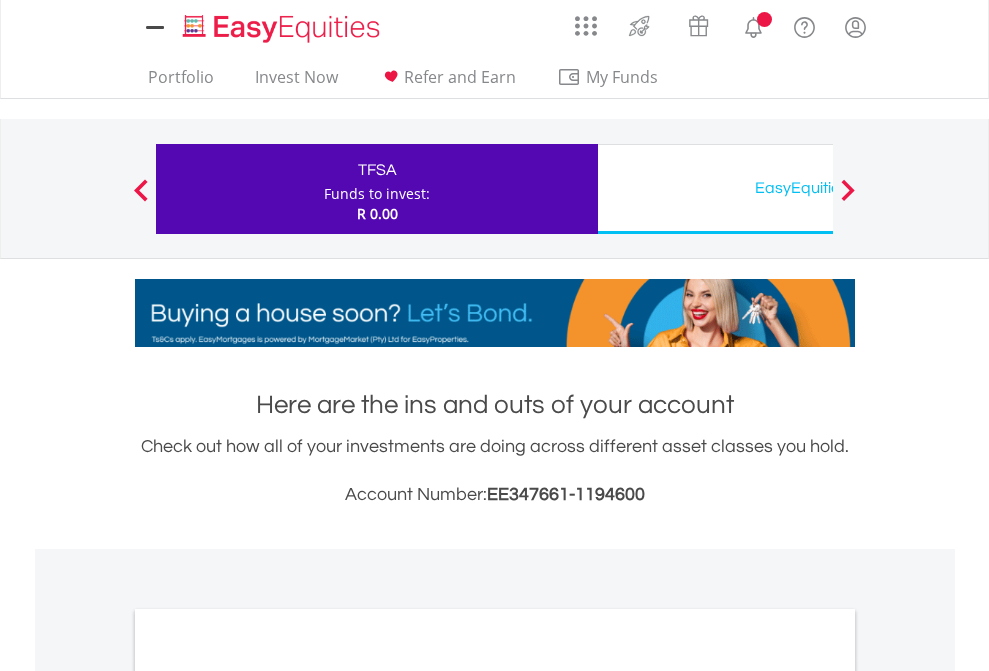 scroll, scrollTop: 1202, scrollLeft: 0, axis: vertical 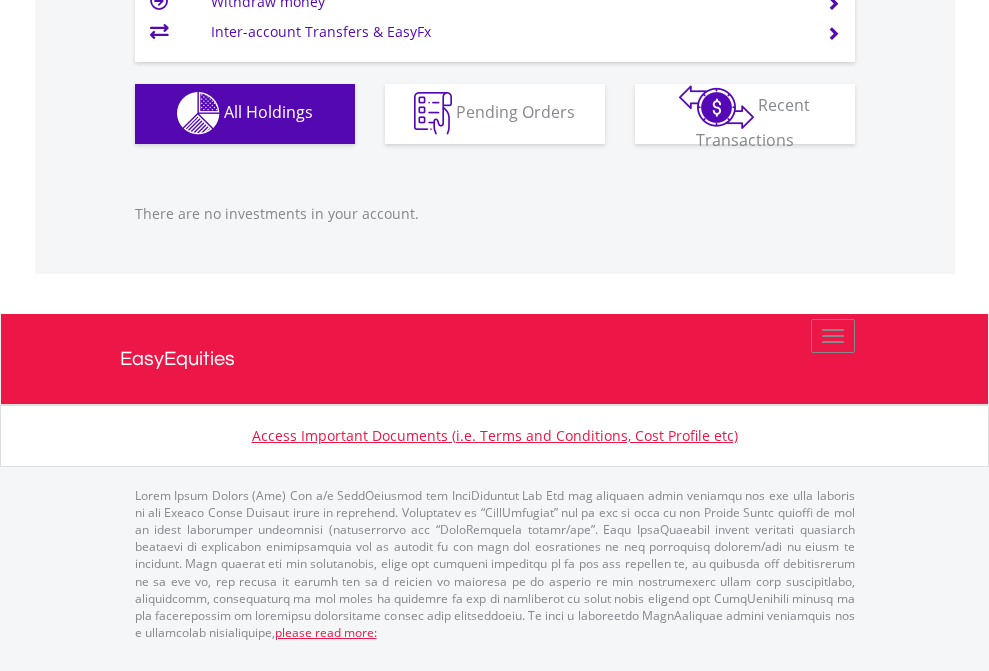click on "EasyEquities USD" at bounding box center (818, -1142) 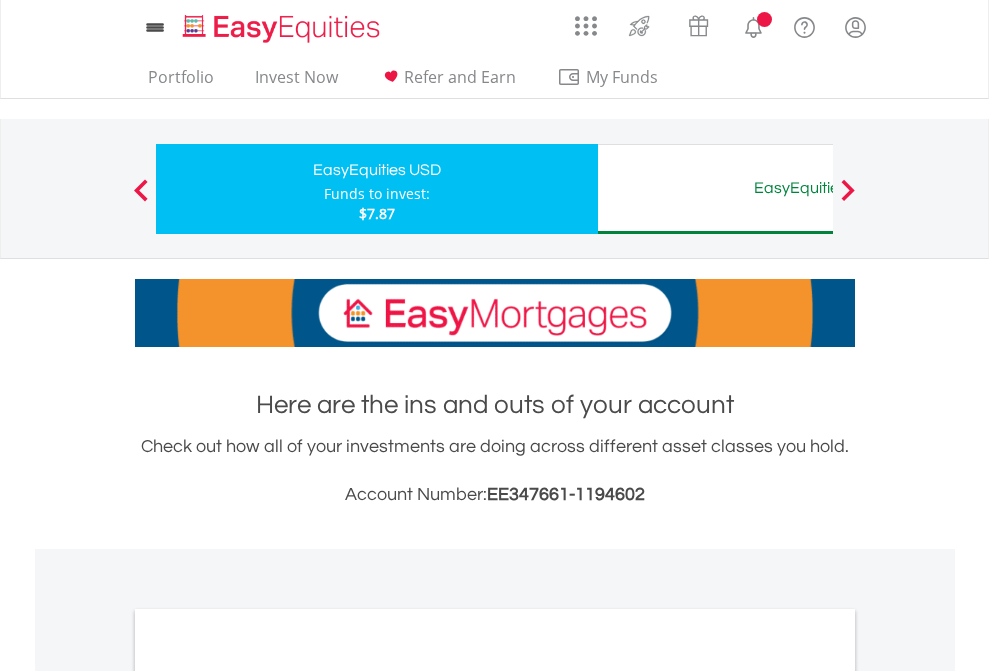 scroll, scrollTop: 0, scrollLeft: 0, axis: both 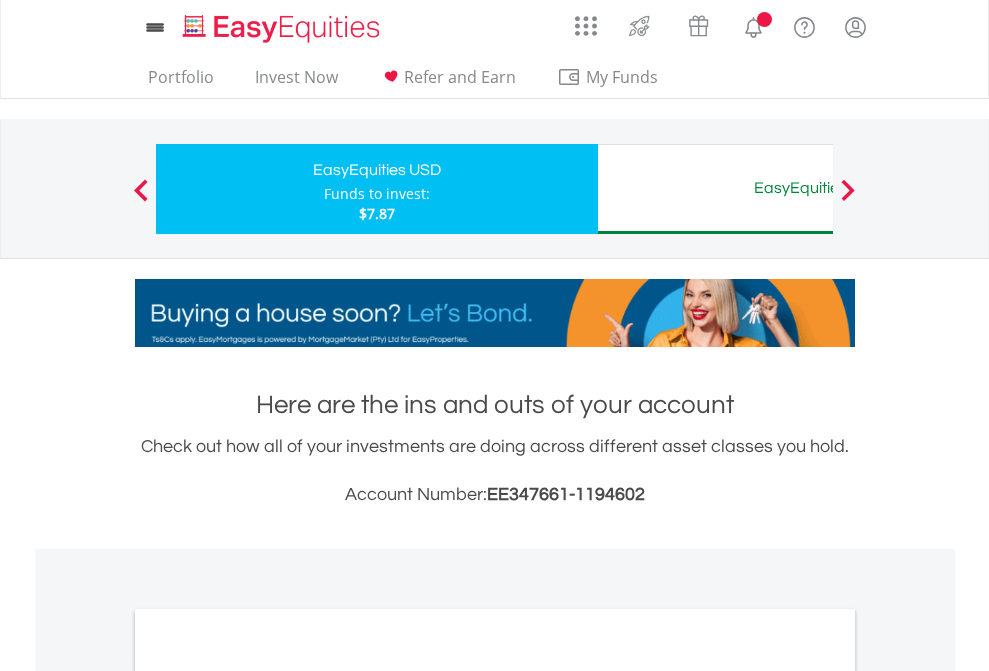 click on "All Holdings" at bounding box center [268, 1096] 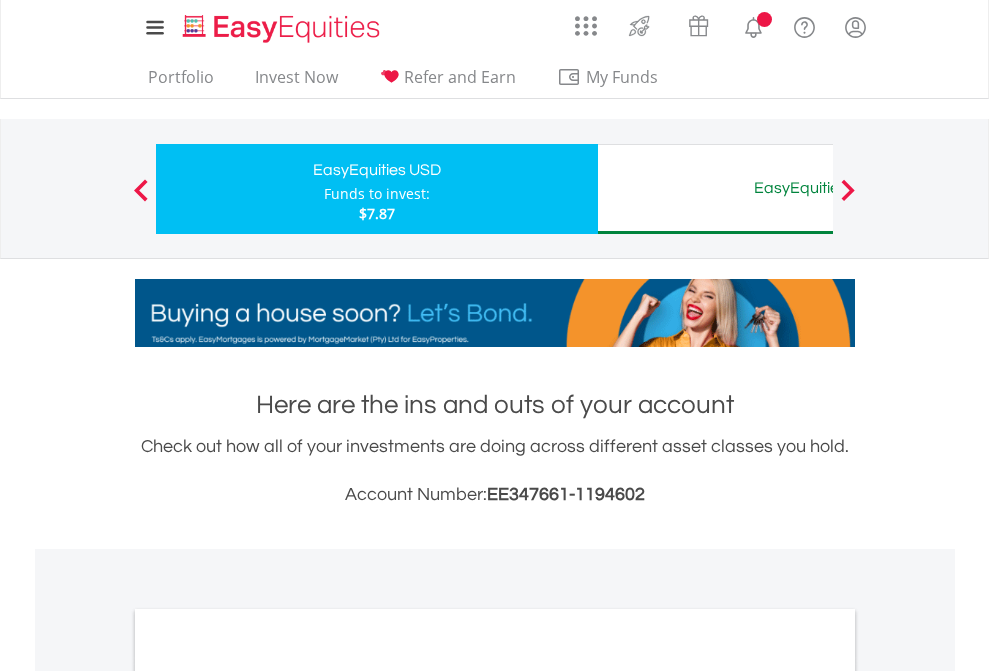 scroll, scrollTop: 1202, scrollLeft: 0, axis: vertical 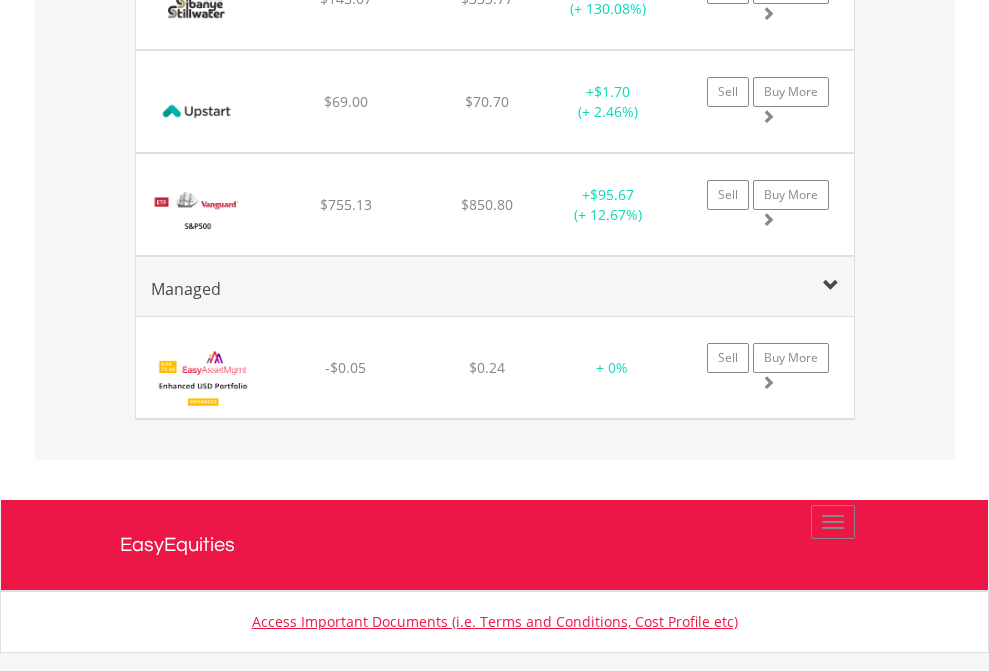 click on "EasyEquities AUD" at bounding box center (818, -2116) 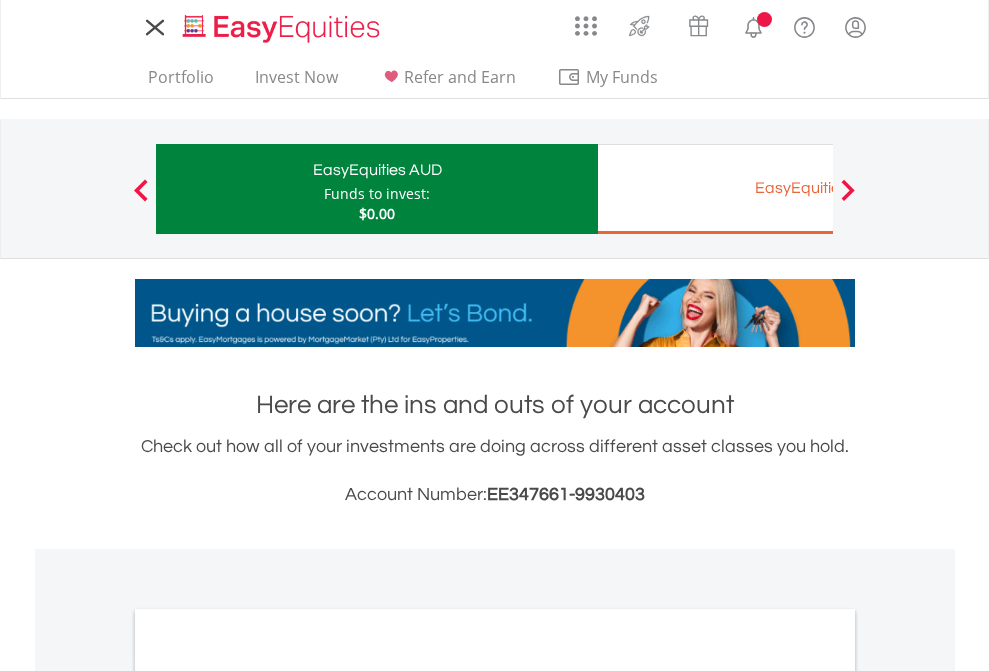 scroll, scrollTop: 0, scrollLeft: 0, axis: both 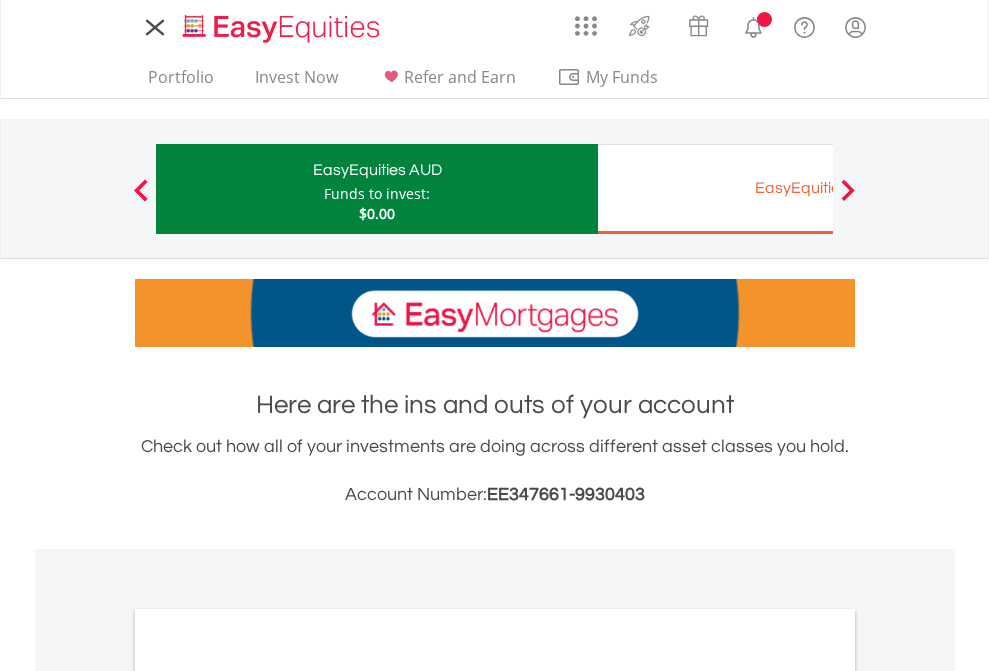click on "All Holdings" at bounding box center [268, 1096] 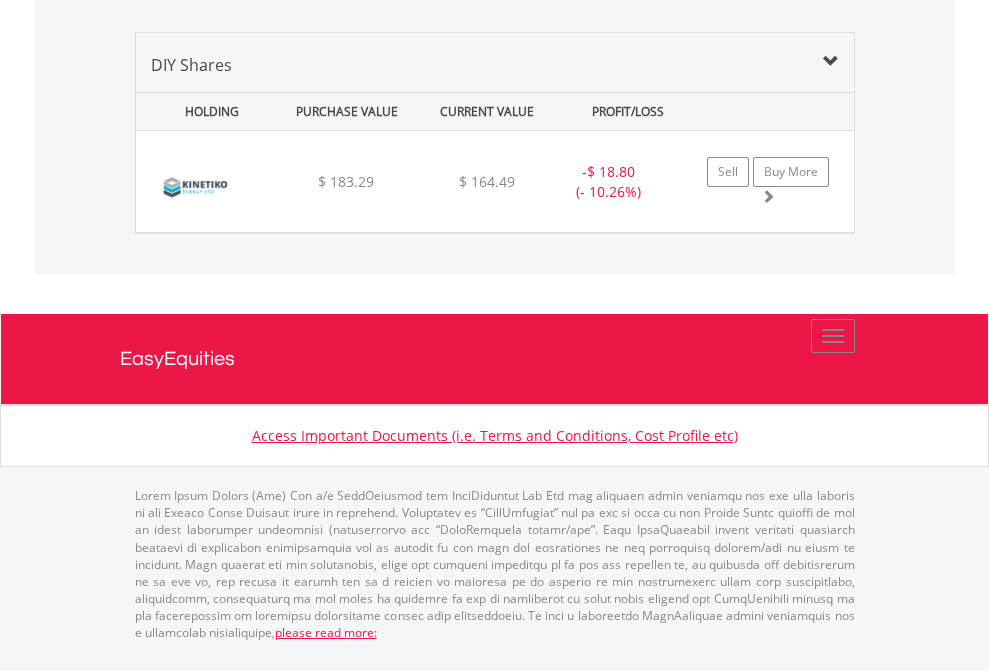 click on "EasyEquities EUR" at bounding box center [818, -968] 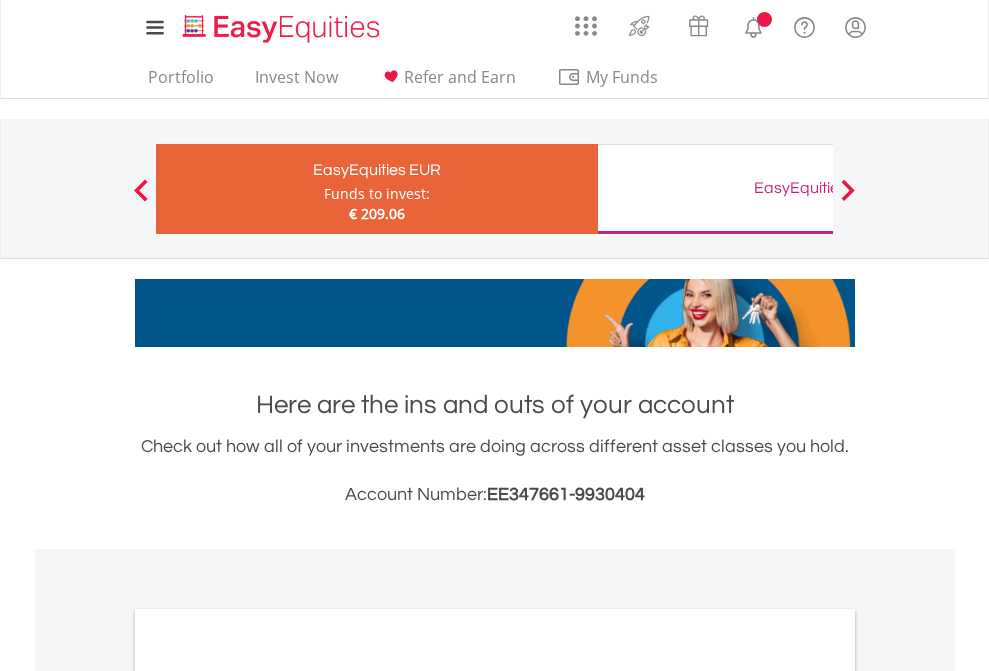 scroll, scrollTop: 1202, scrollLeft: 0, axis: vertical 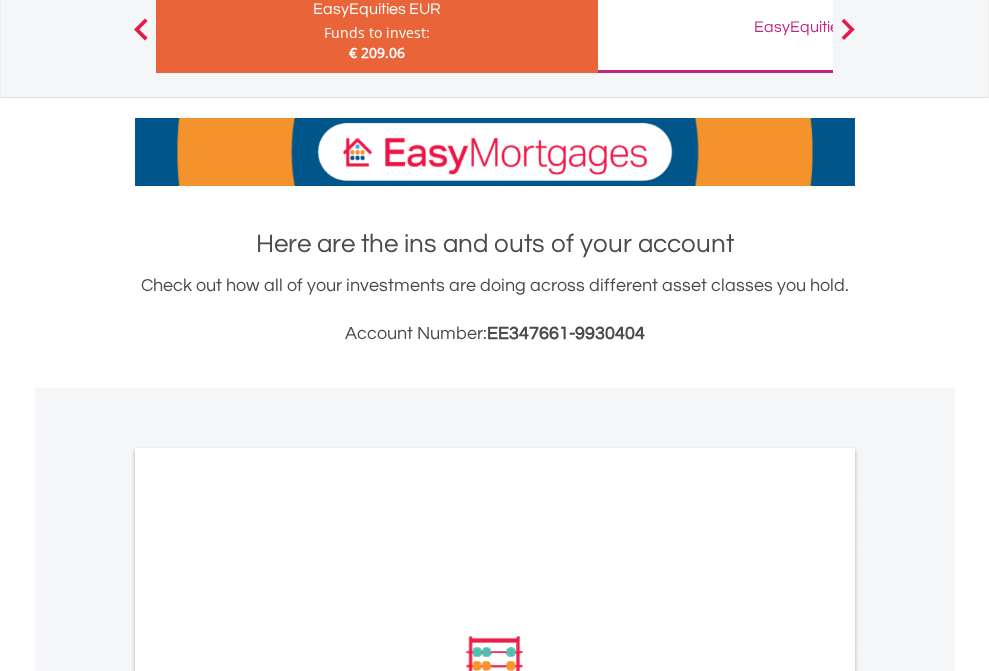 click on "All Holdings" at bounding box center (268, 935) 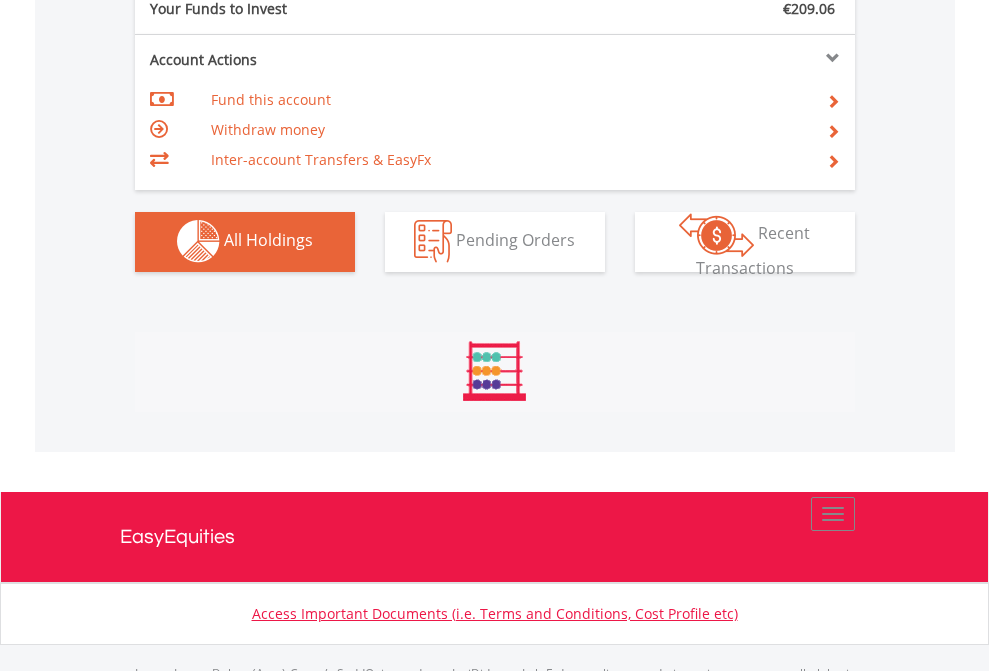 scroll, scrollTop: 999808, scrollLeft: 999687, axis: both 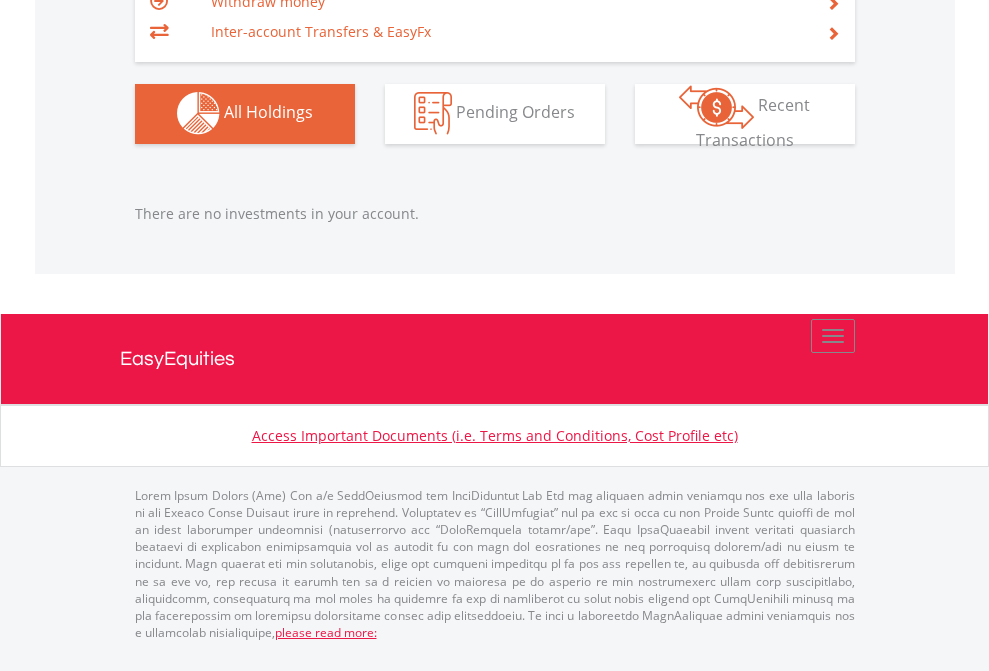 click on "EasyEquities GBP" at bounding box center [818, -1142] 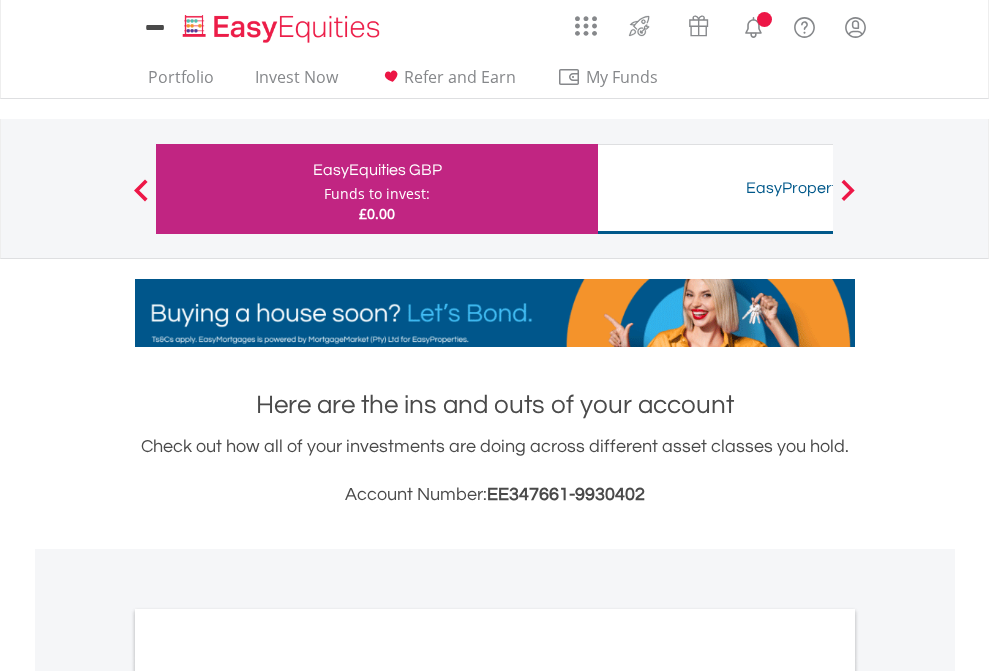 click on "All Holdings" at bounding box center (268, 1096) 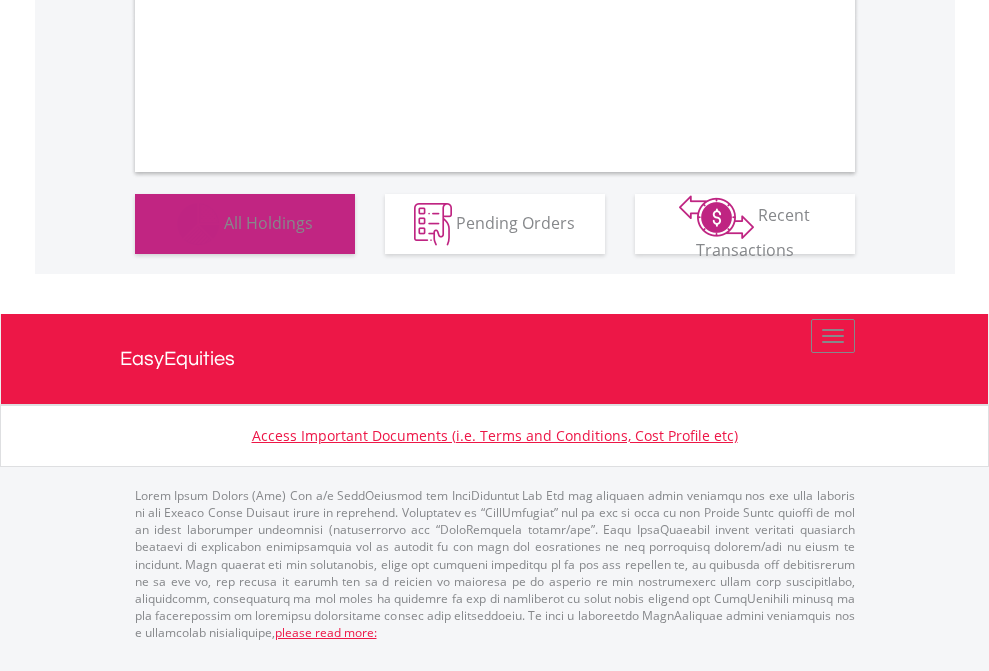 scroll, scrollTop: 1202, scrollLeft: 0, axis: vertical 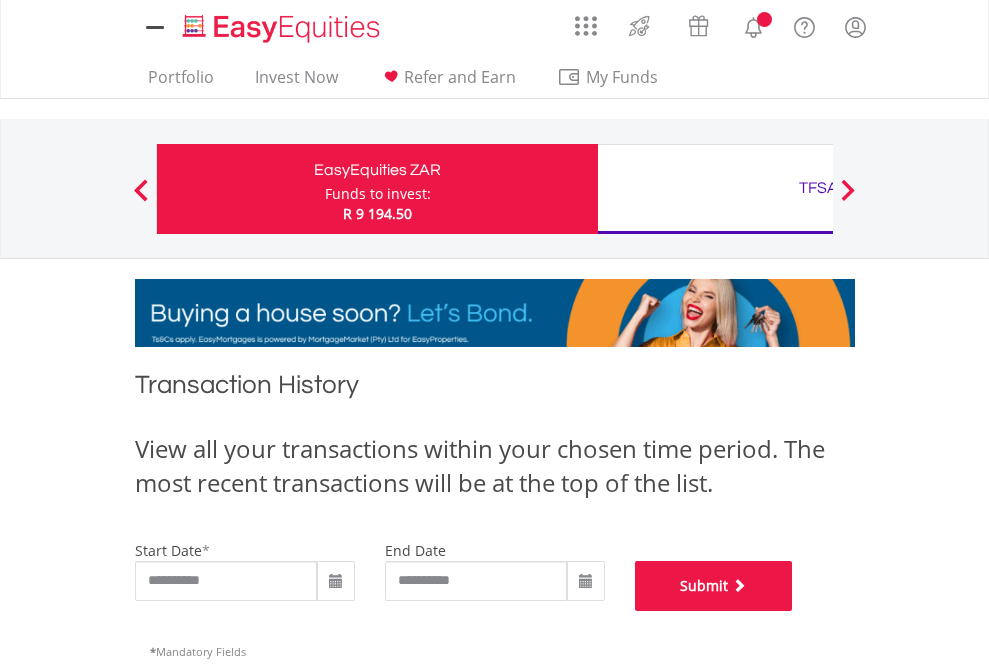 click on "Submit" at bounding box center [714, 586] 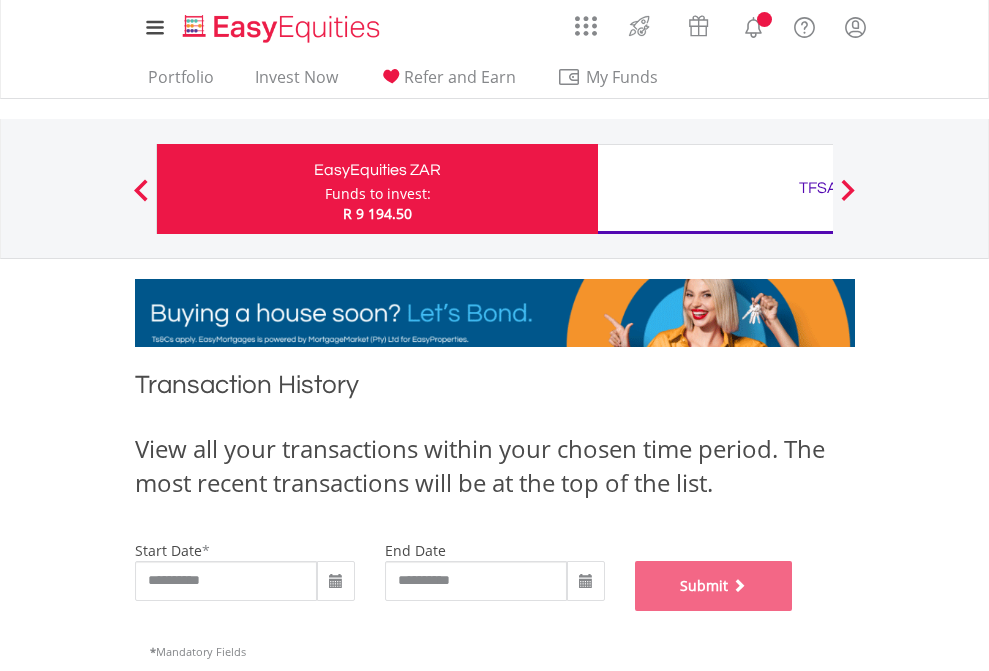scroll, scrollTop: 811, scrollLeft: 0, axis: vertical 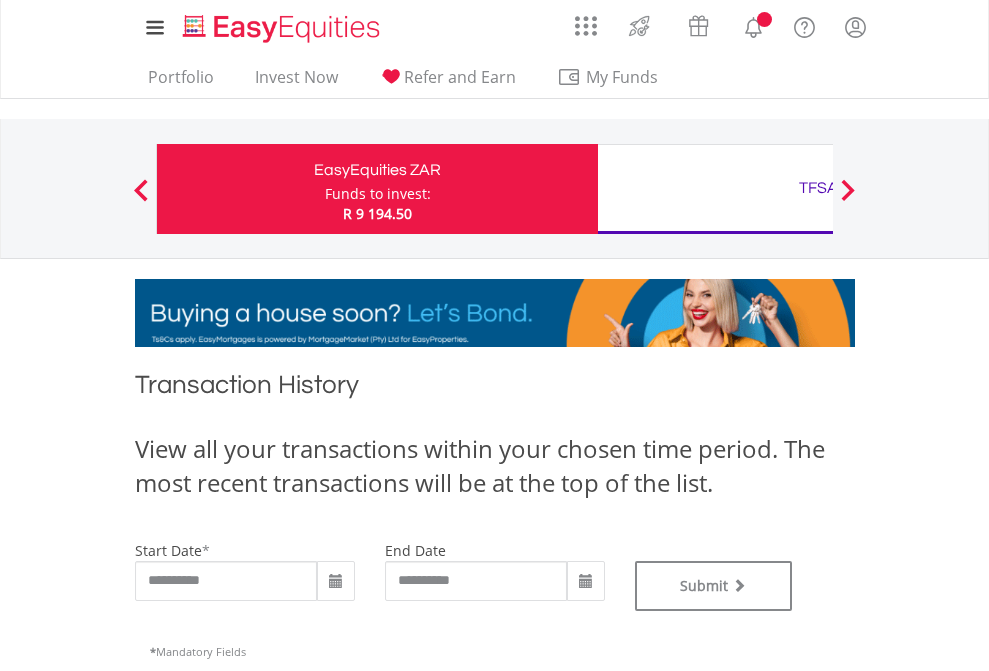 click on "TFSA" at bounding box center (818, 188) 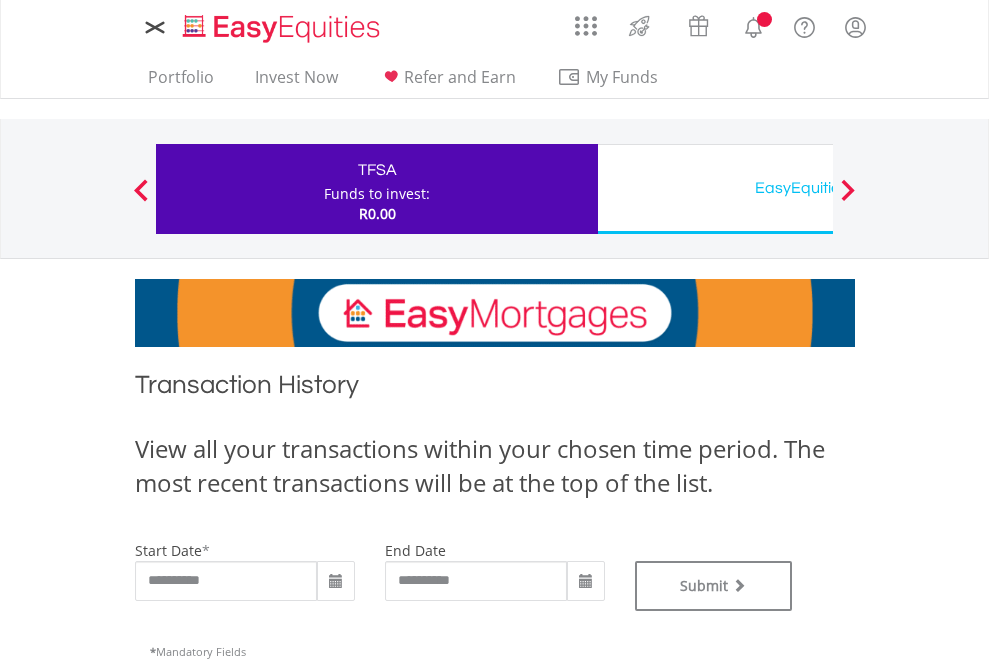 scroll, scrollTop: 0, scrollLeft: 0, axis: both 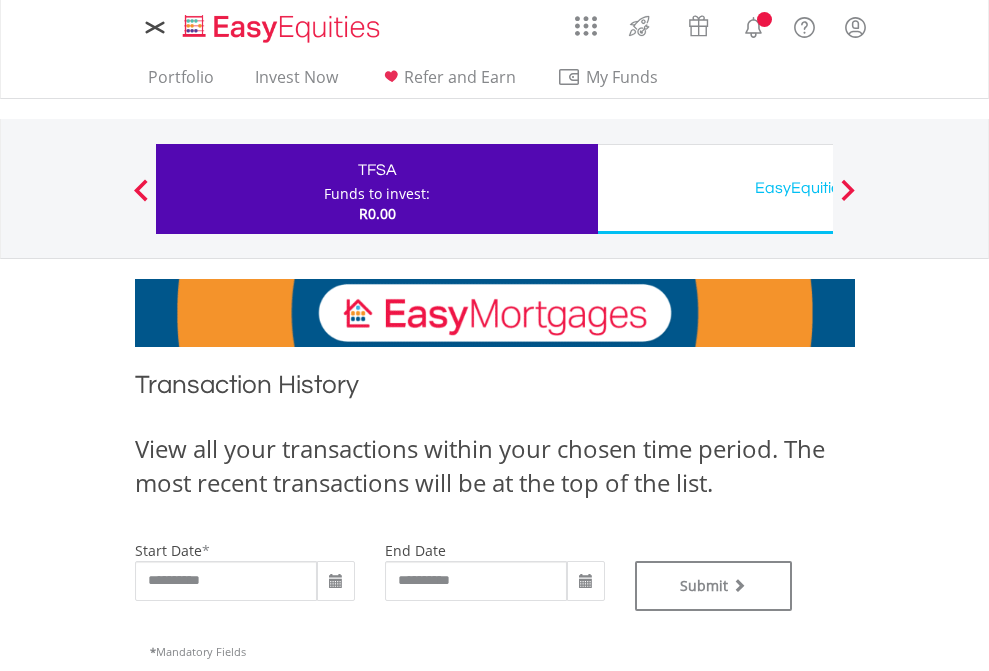 type on "**********" 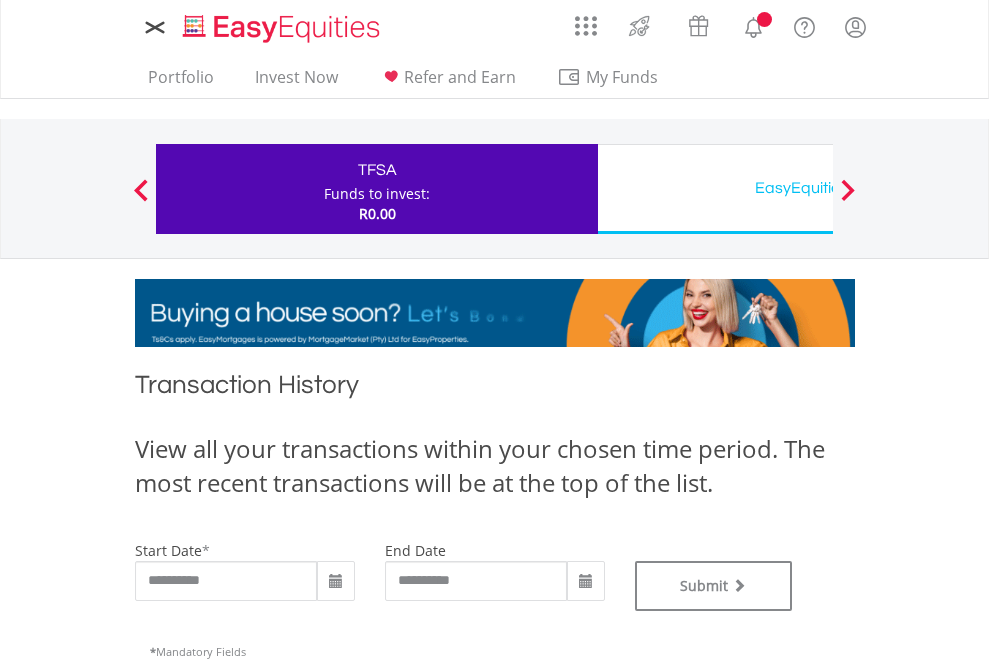 type on "**********" 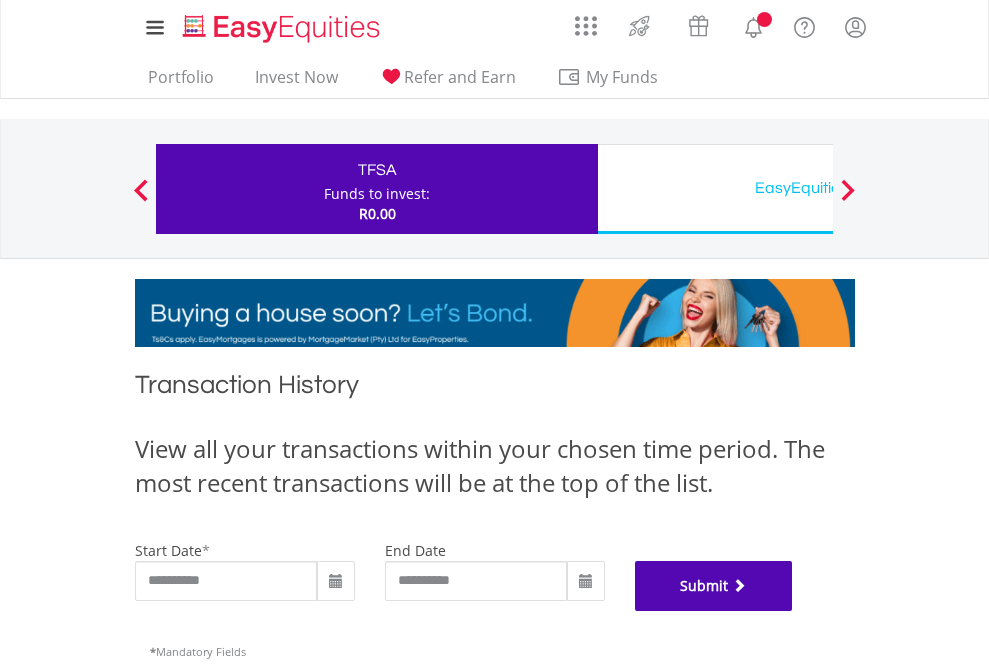click on "Submit" at bounding box center (714, 586) 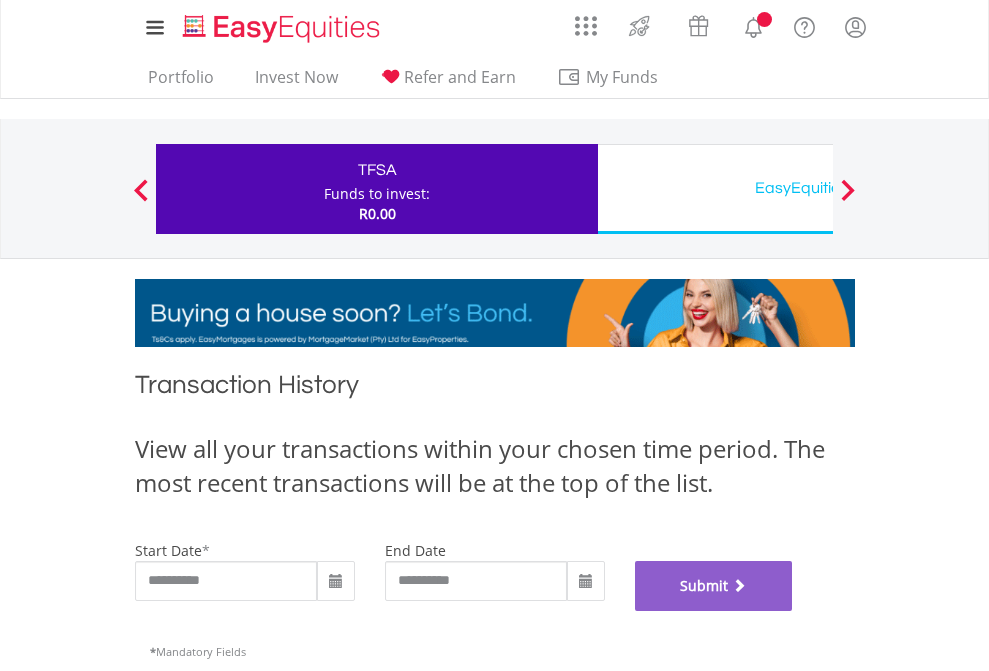 scroll, scrollTop: 811, scrollLeft: 0, axis: vertical 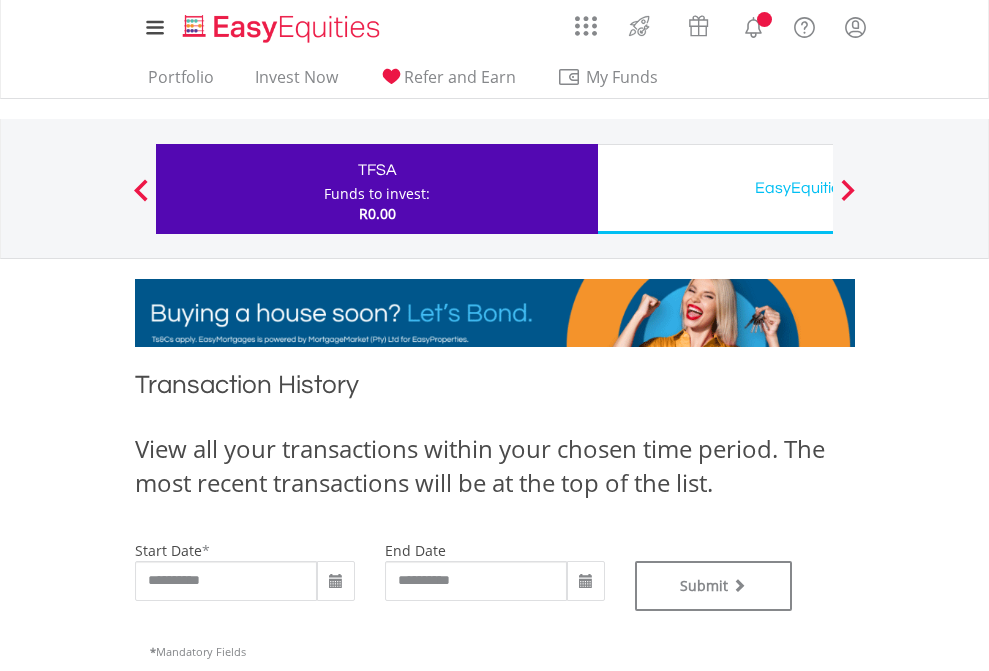 click on "EasyEquities USD" at bounding box center (818, 188) 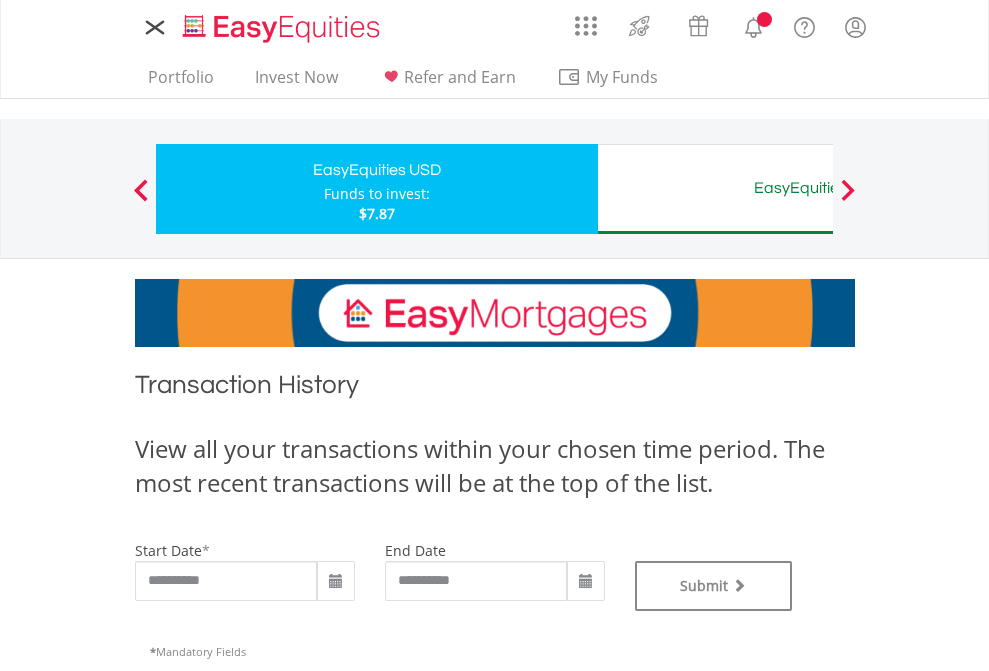 scroll, scrollTop: 0, scrollLeft: 0, axis: both 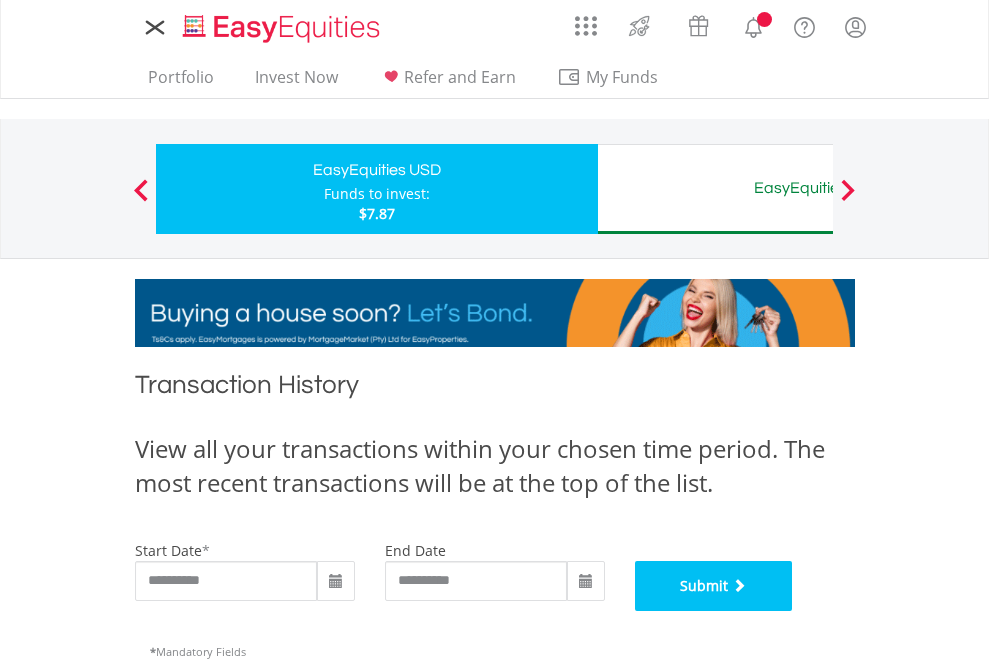 click on "Submit" at bounding box center [714, 586] 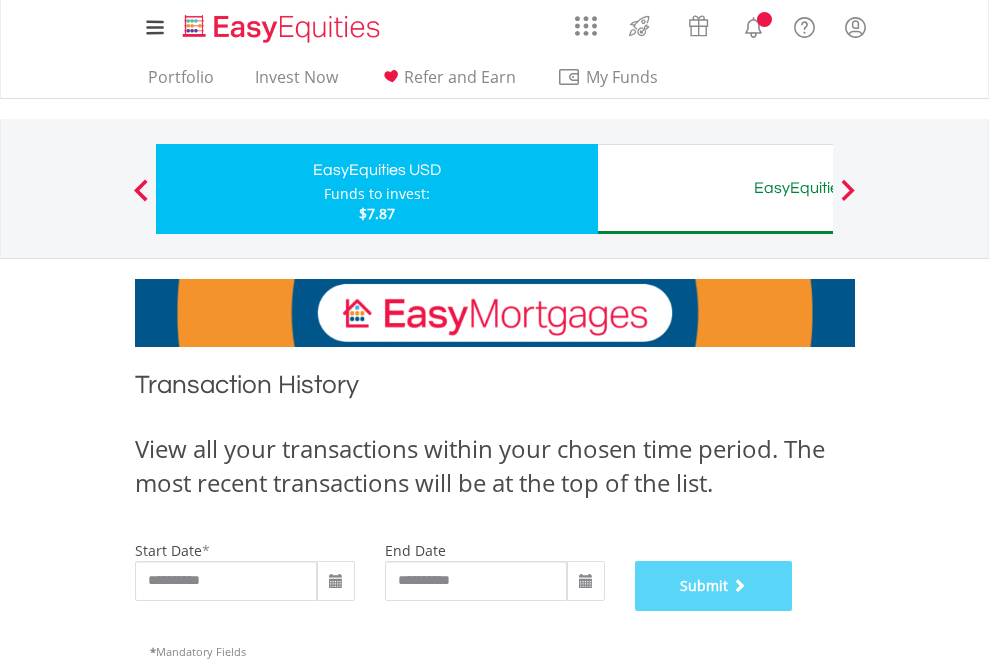 scroll, scrollTop: 811, scrollLeft: 0, axis: vertical 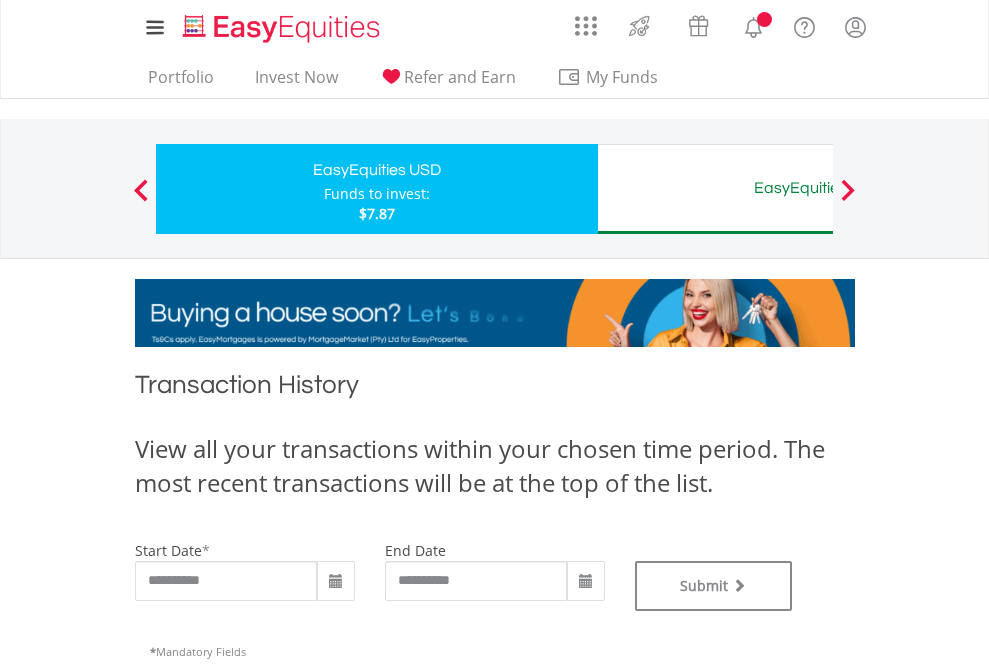 click on "EasyEquities AUD" at bounding box center (818, 188) 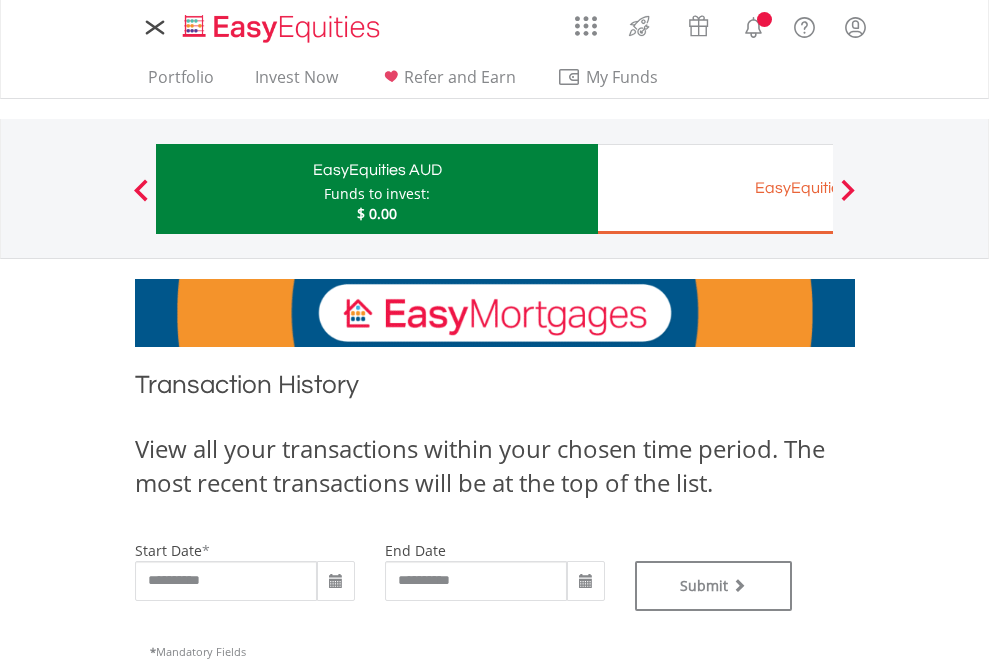 scroll, scrollTop: 0, scrollLeft: 0, axis: both 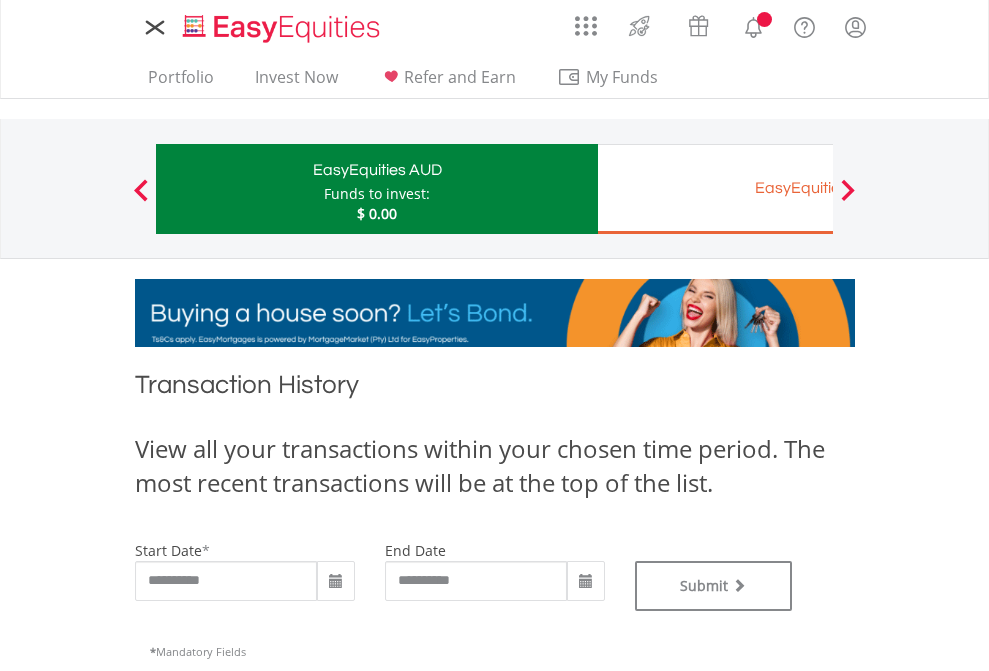 type on "**********" 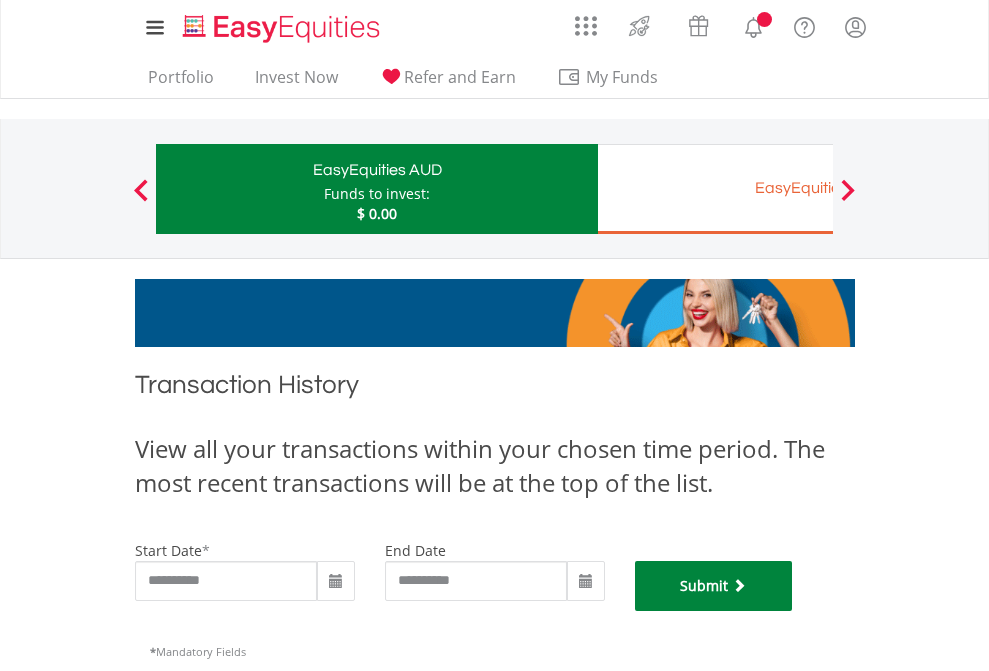 click on "Submit" at bounding box center [714, 586] 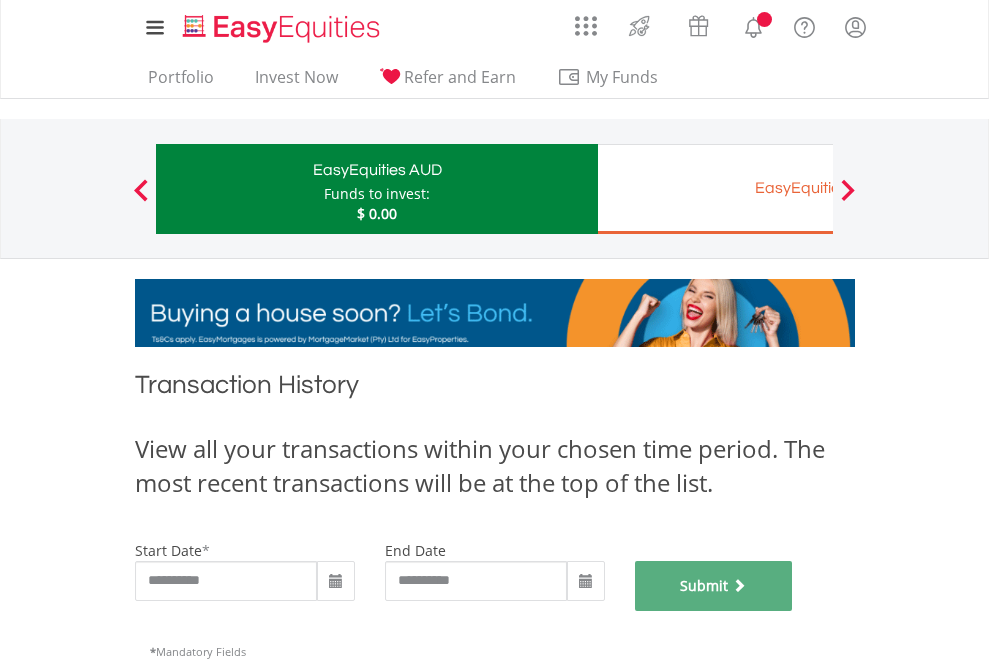 scroll, scrollTop: 811, scrollLeft: 0, axis: vertical 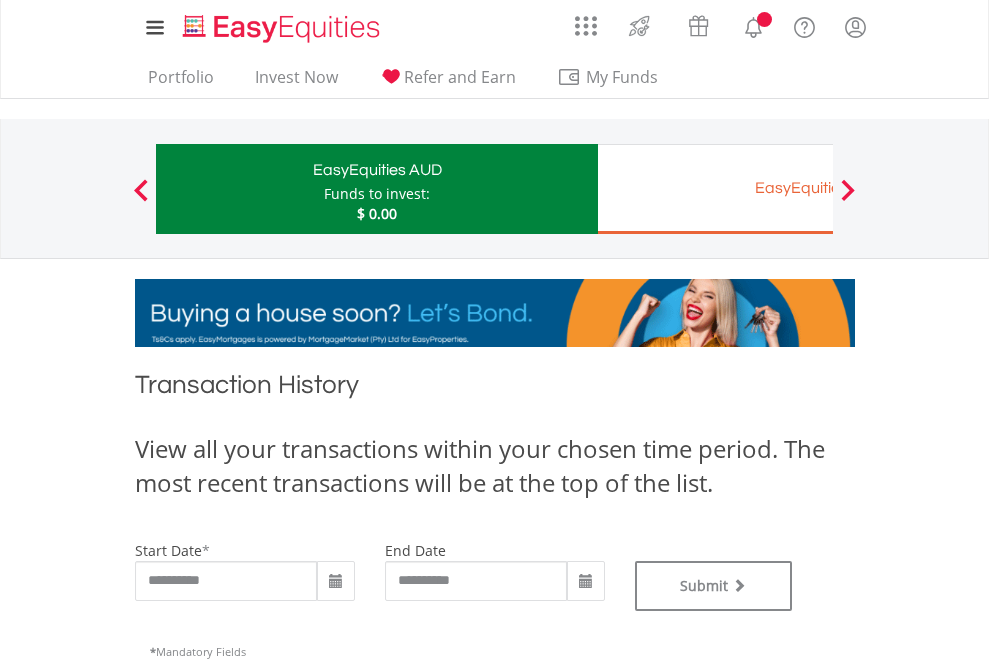 click on "EasyEquities EUR" at bounding box center (818, 188) 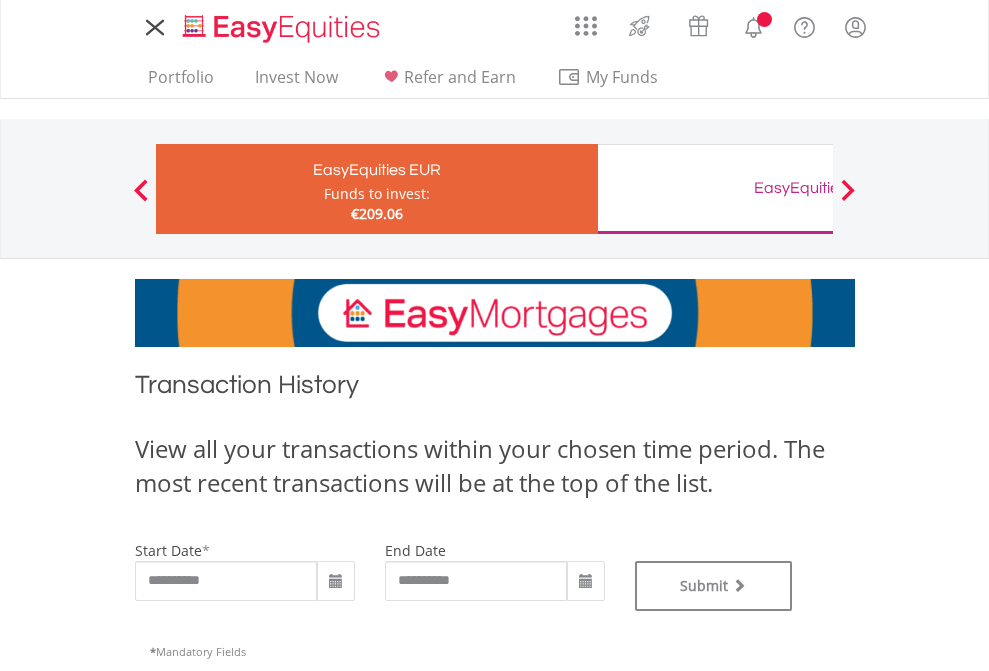 scroll, scrollTop: 0, scrollLeft: 0, axis: both 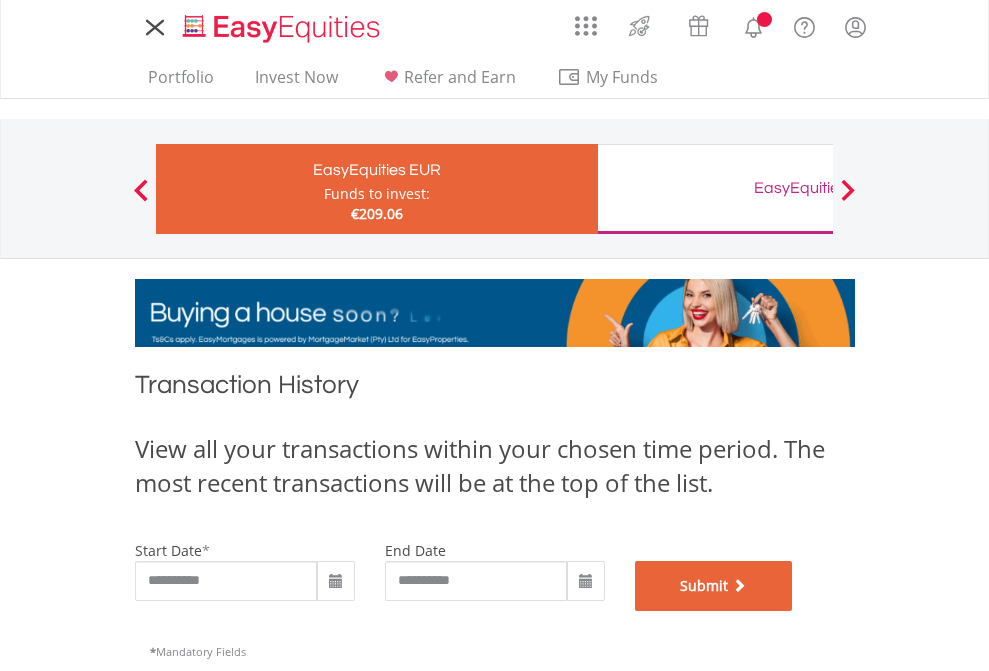 click on "Submit" at bounding box center [714, 586] 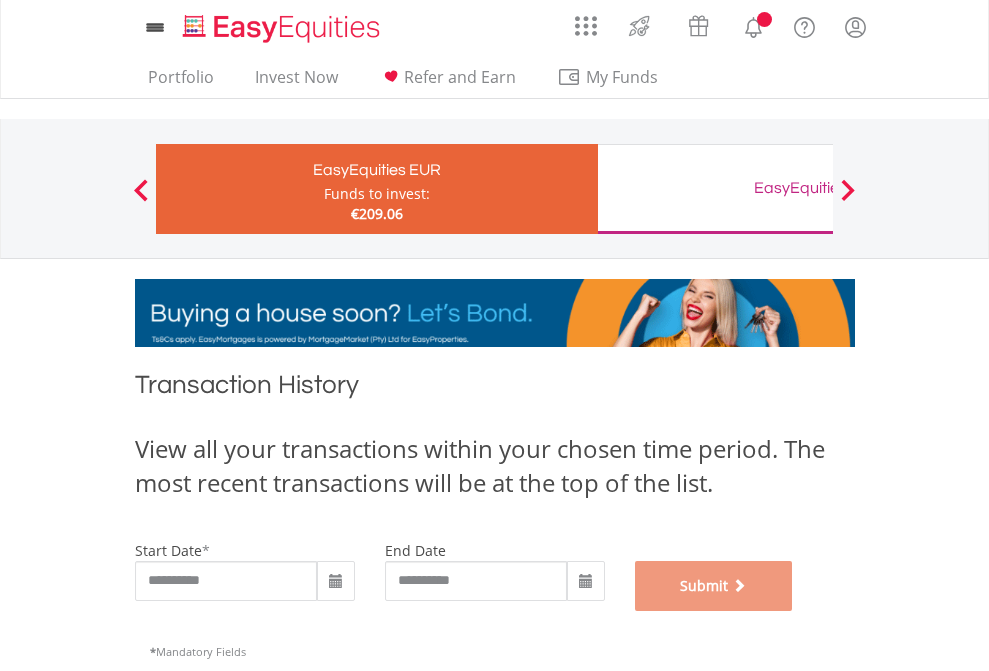 scroll, scrollTop: 811, scrollLeft: 0, axis: vertical 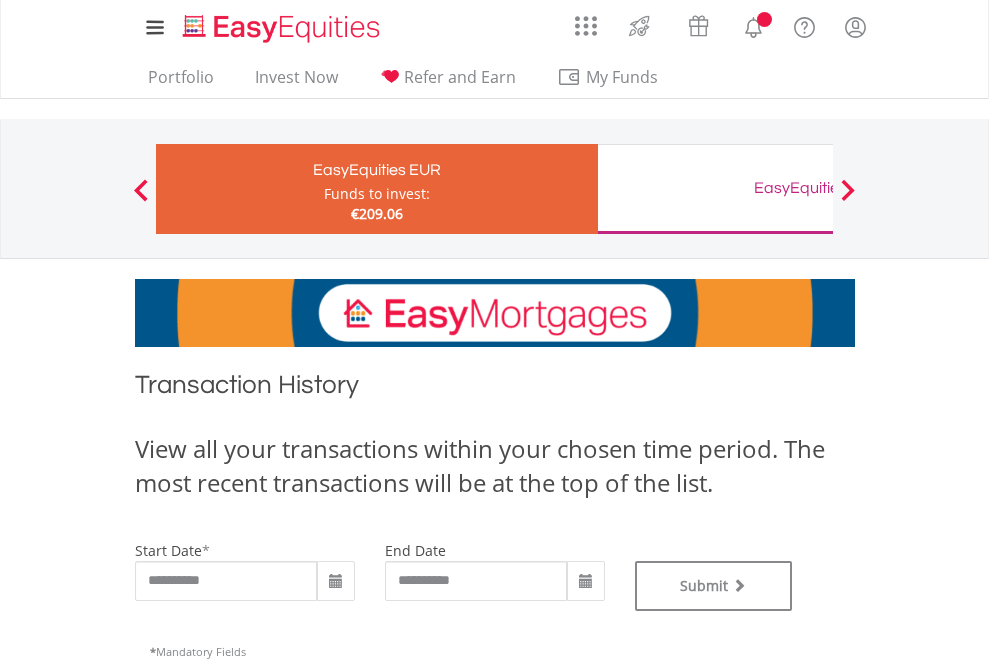 click on "EasyEquities GBP" at bounding box center [818, 188] 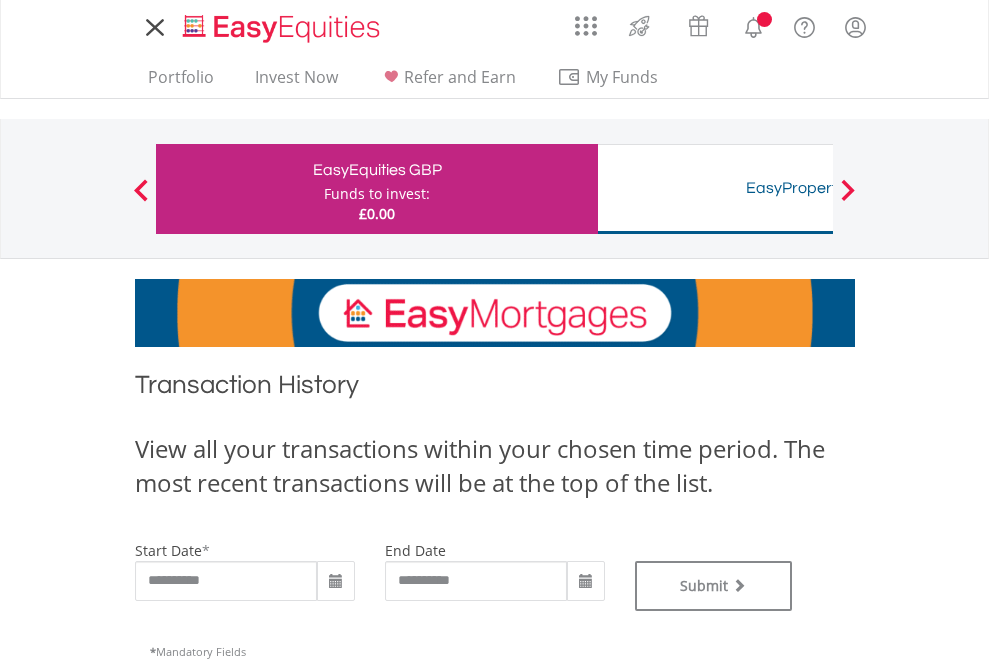 scroll, scrollTop: 0, scrollLeft: 0, axis: both 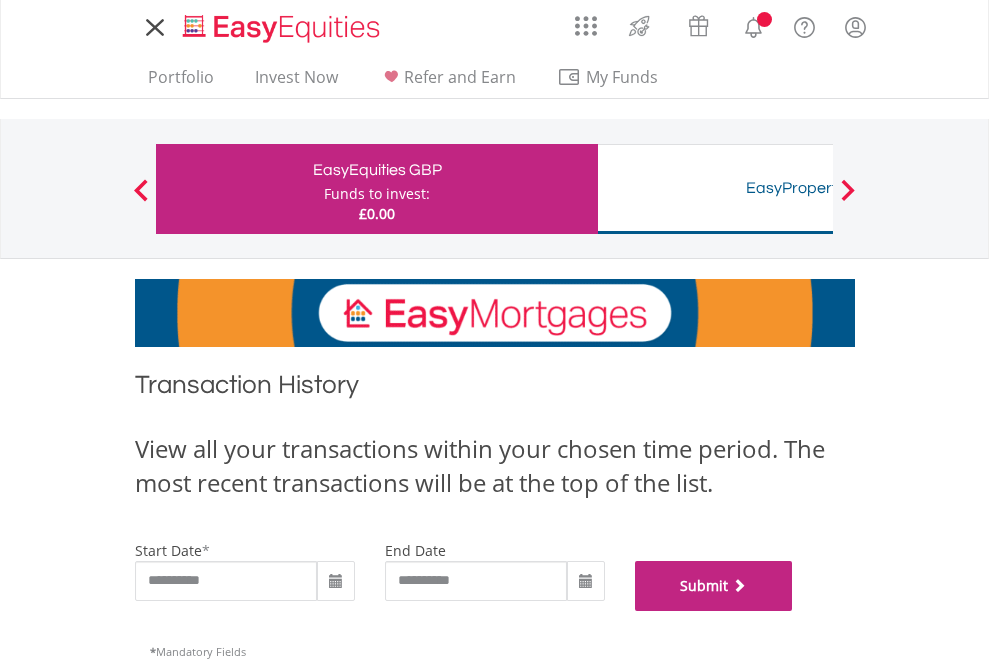 click on "Submit" at bounding box center [714, 586] 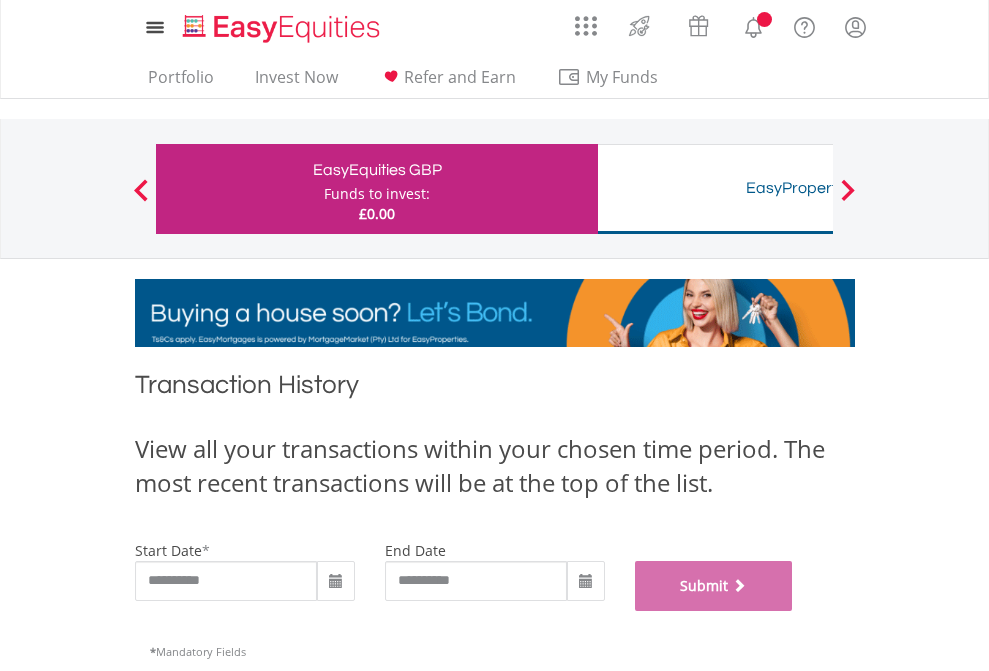 scroll, scrollTop: 811, scrollLeft: 0, axis: vertical 